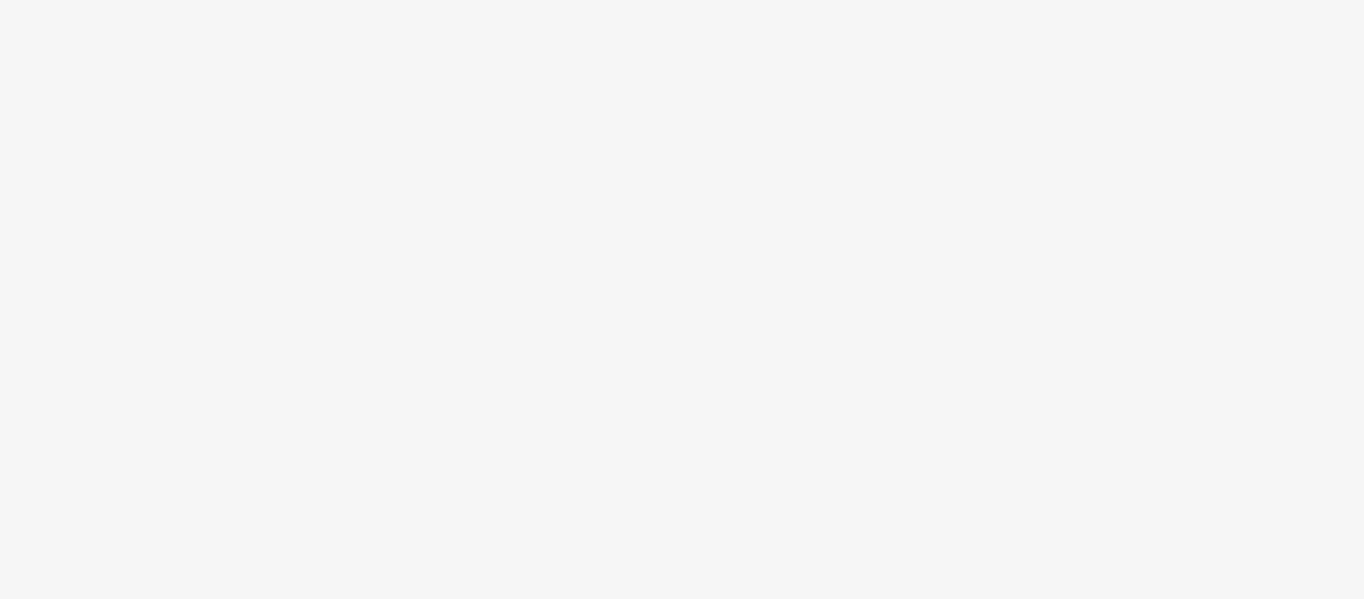 scroll, scrollTop: 0, scrollLeft: 0, axis: both 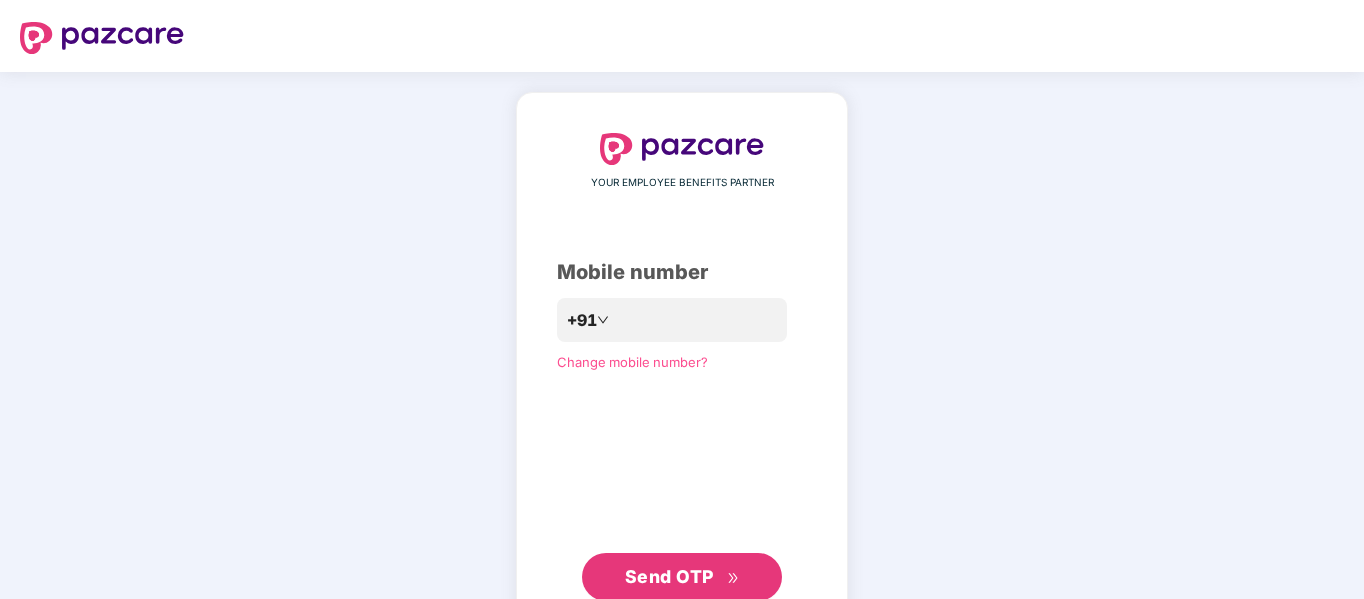 click on "YOUR EMPLOYEE BENEFITS PARTNER Mobile number [PHONE] Change mobile number? Send OTP" at bounding box center (682, 367) 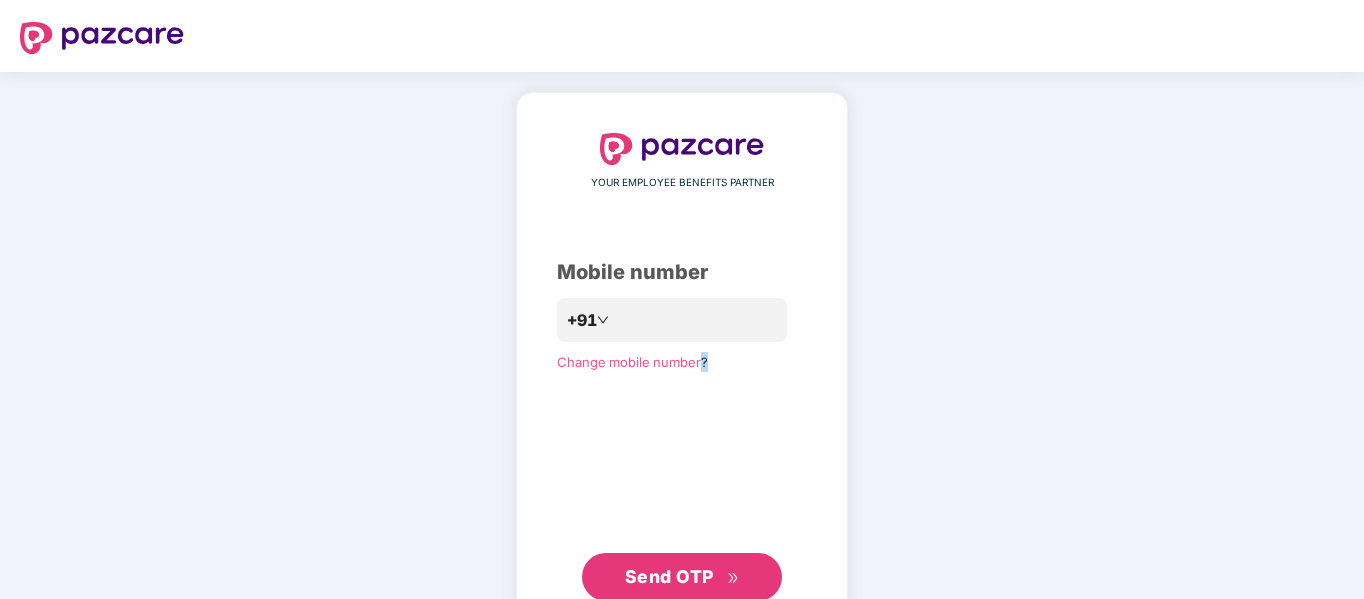 click on "YOUR EMPLOYEE BENEFITS PARTNER Mobile number [PHONE] Change mobile number? Send OTP" at bounding box center [682, 367] 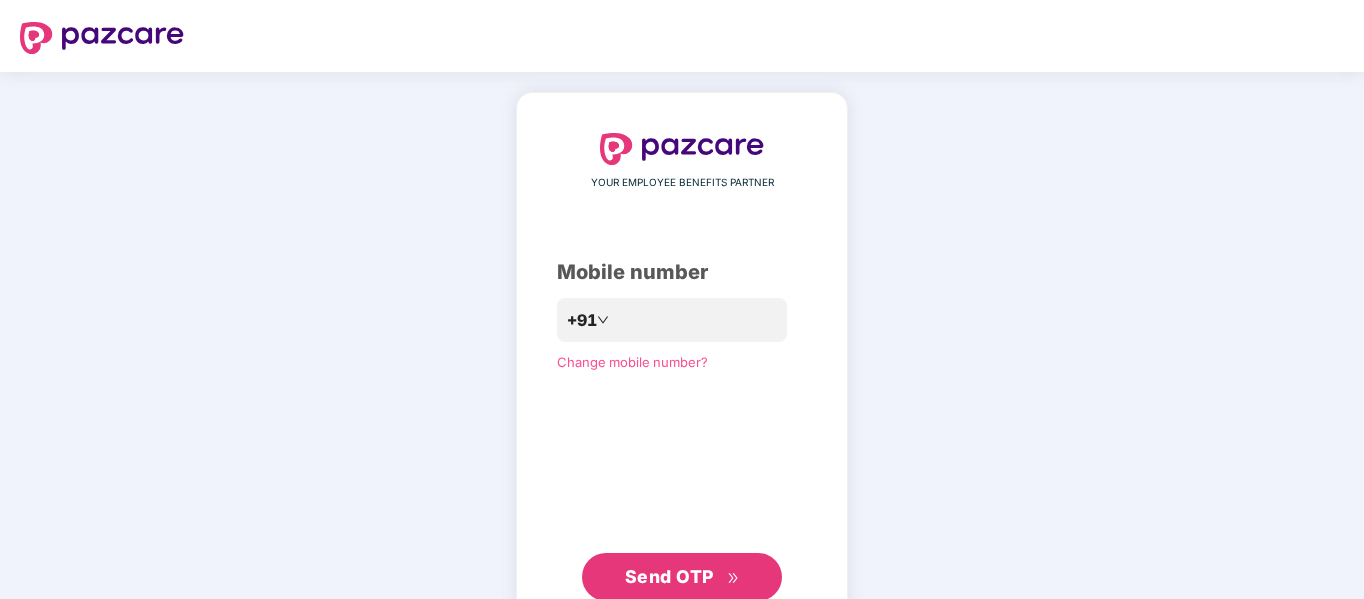 click on "YOUR EMPLOYEE BENEFITS PARTNER Mobile number [PHONE] Change mobile number? Send OTP" at bounding box center (682, 367) 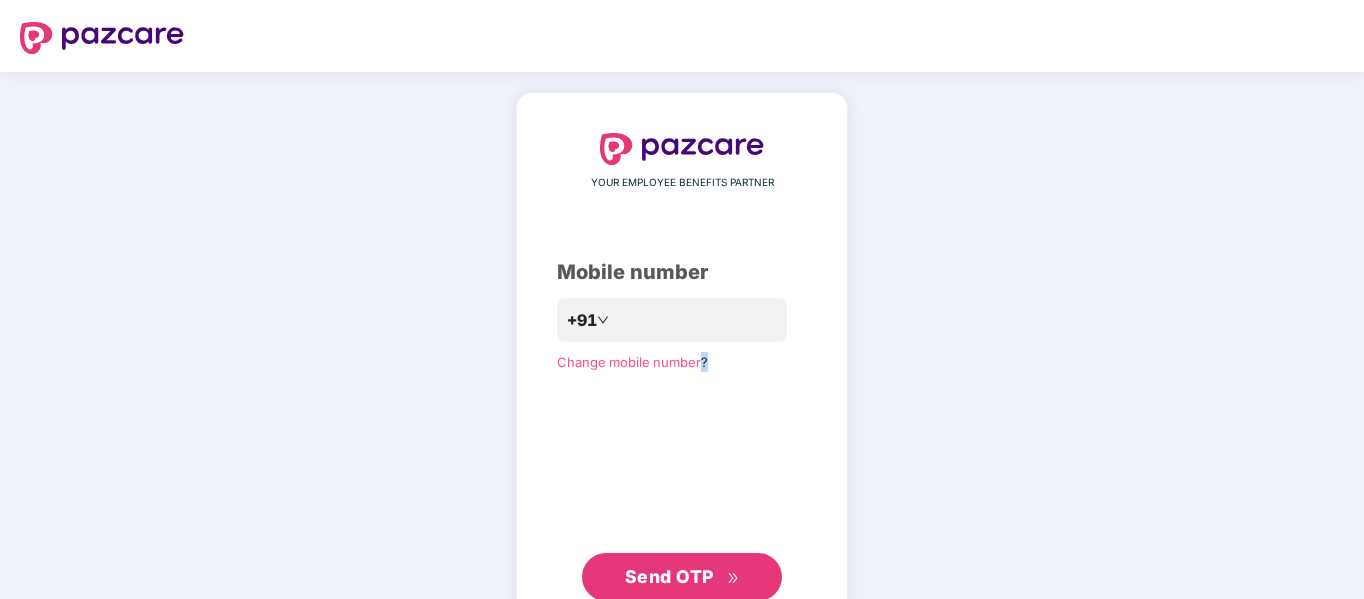 click on "YOUR EMPLOYEE BENEFITS PARTNER Mobile number [PHONE] Change mobile number? Send OTP" at bounding box center (682, 367) 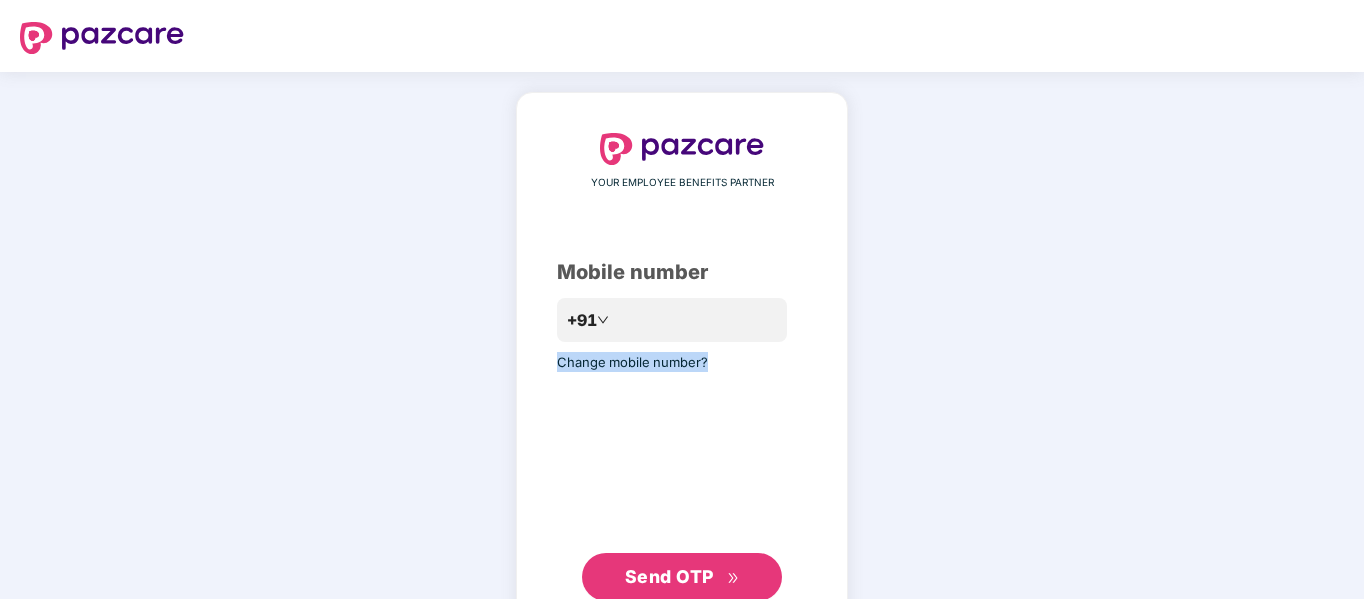 click on "YOUR EMPLOYEE BENEFITS PARTNER Mobile number [PHONE] Change mobile number? Send OTP" at bounding box center [682, 367] 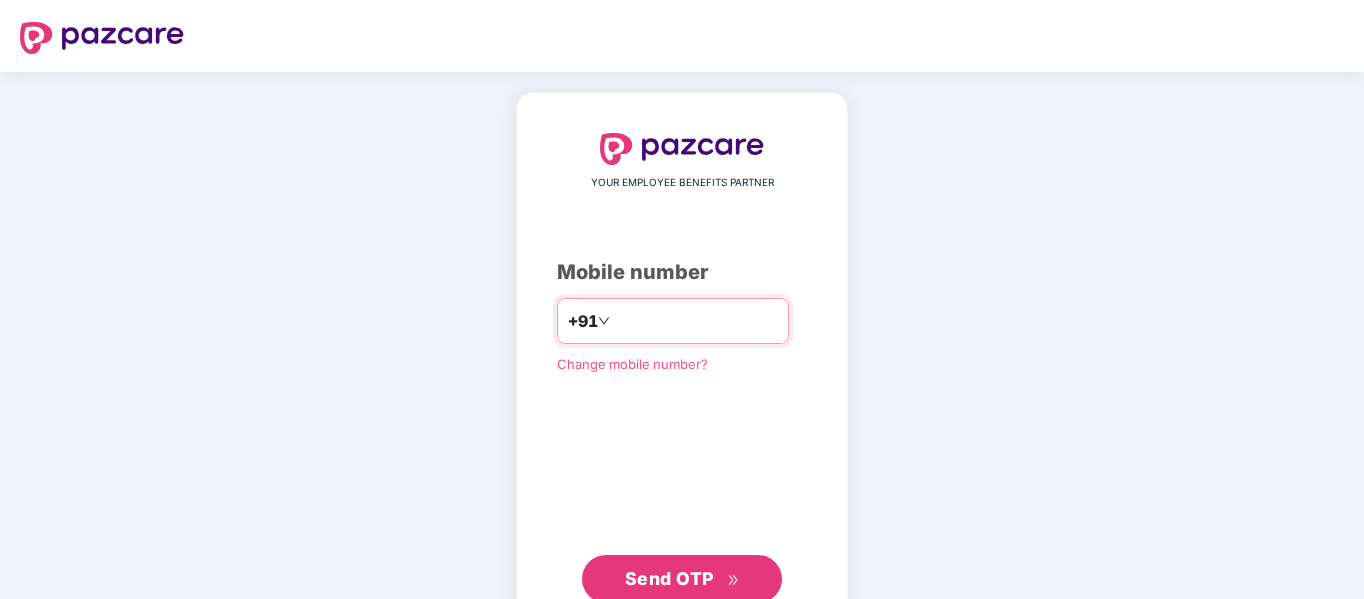 click at bounding box center [696, 321] 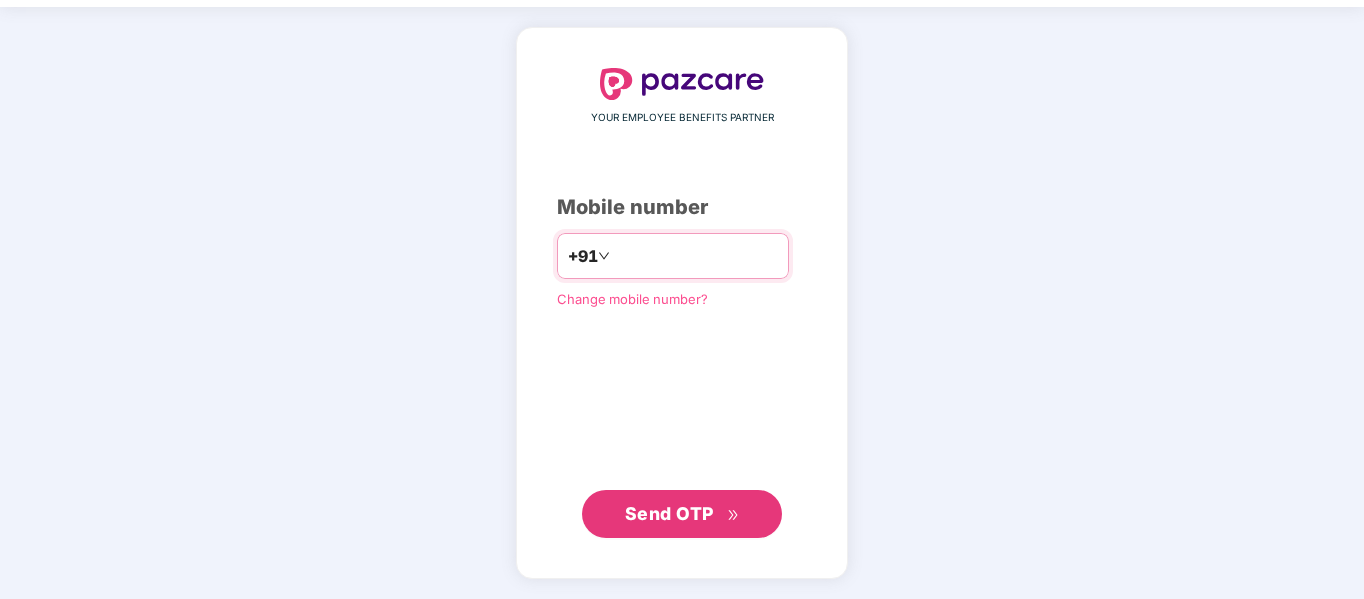 type on "**********" 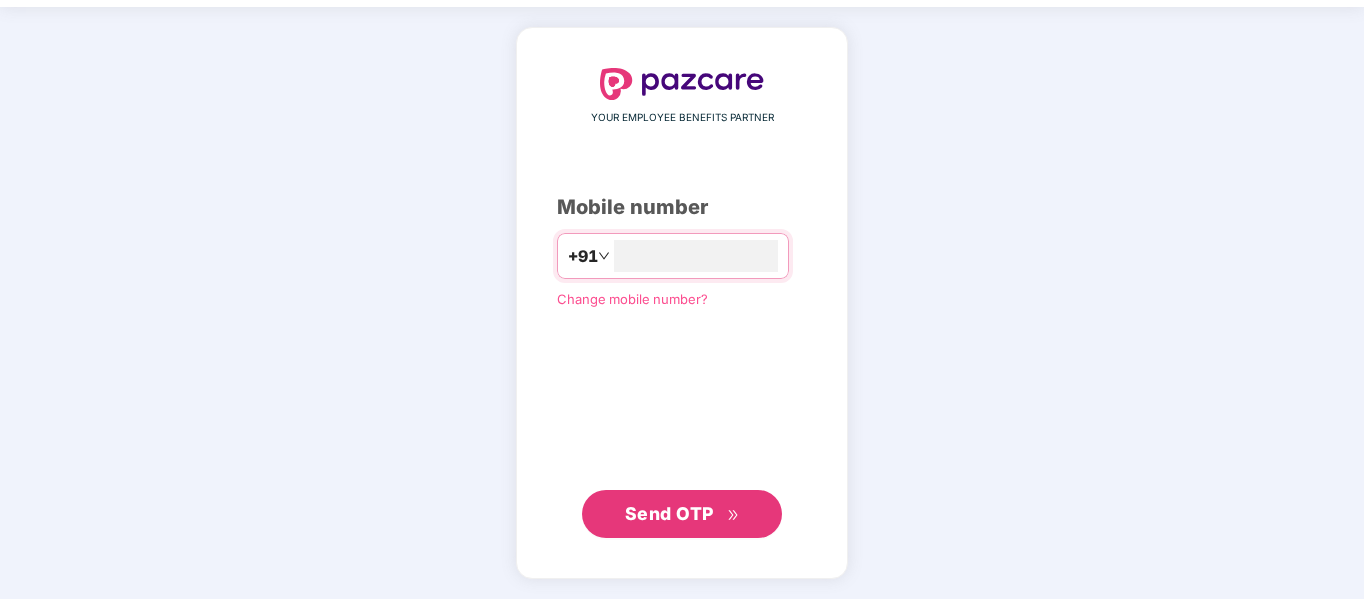 scroll, scrollTop: 63, scrollLeft: 0, axis: vertical 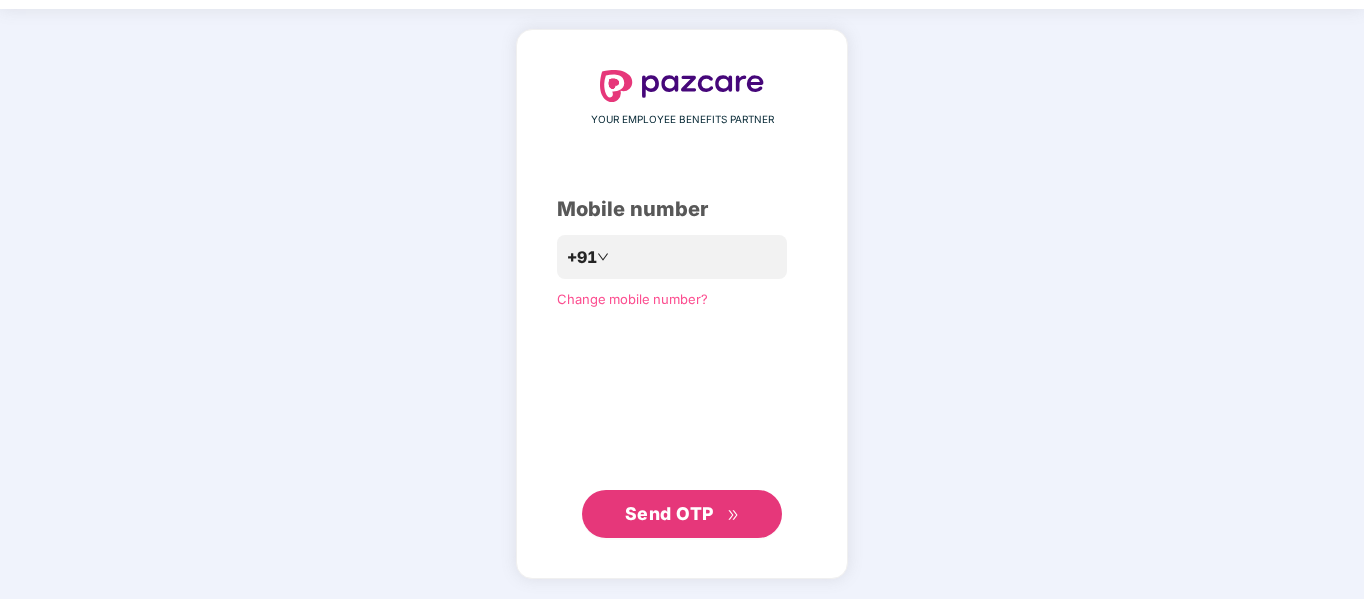 click on "Send OTP" at bounding box center (669, 513) 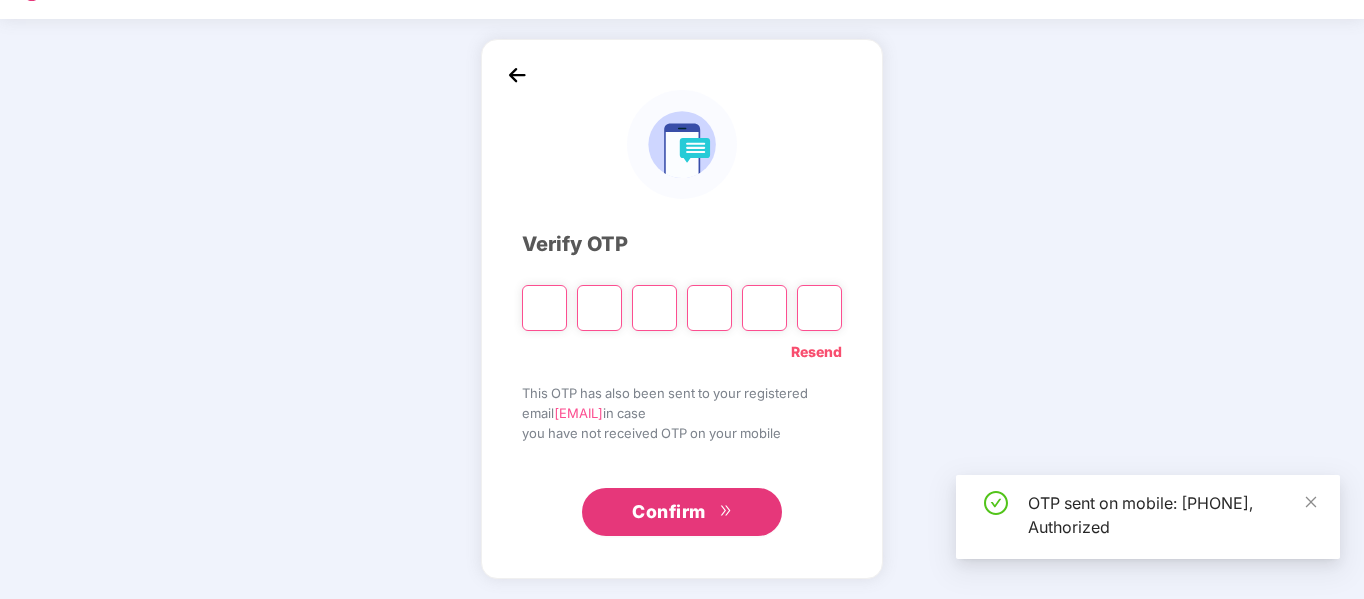 scroll, scrollTop: 53, scrollLeft: 0, axis: vertical 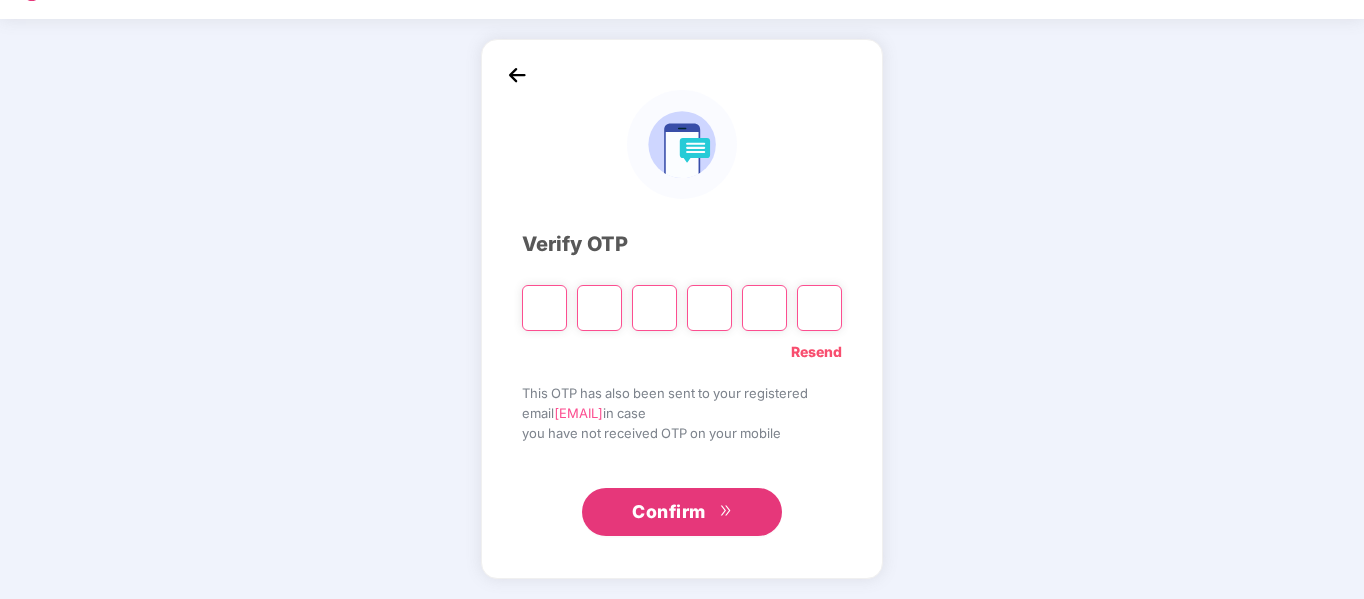 paste on "*" 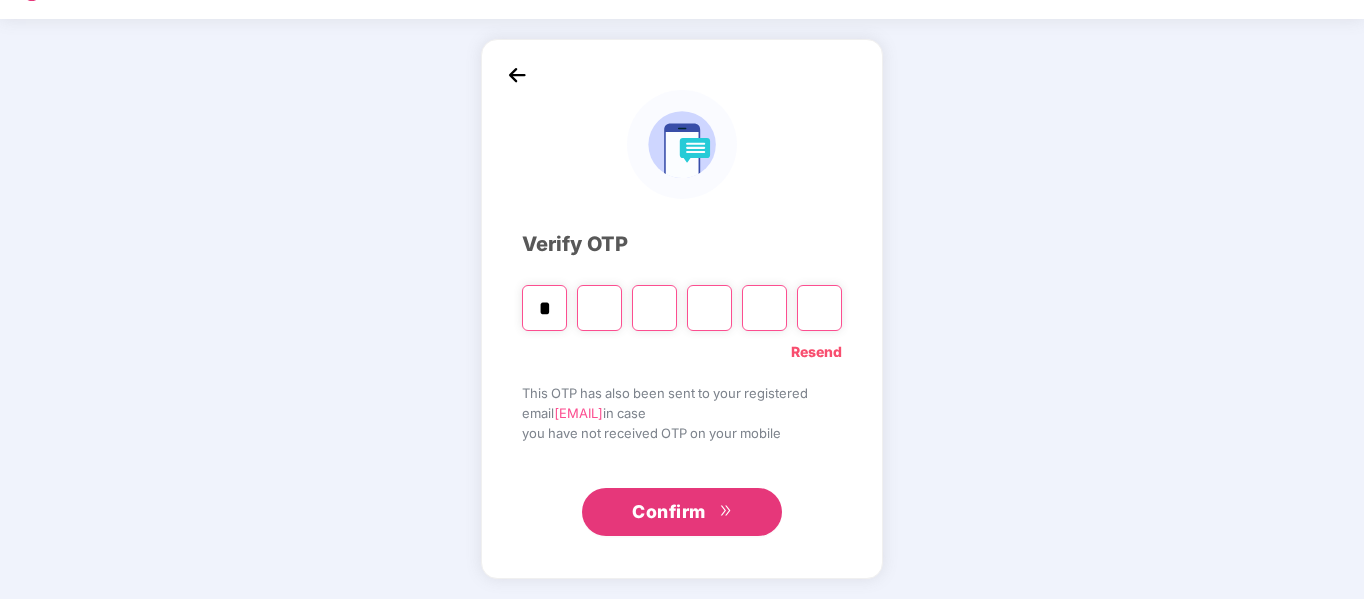 type on "*" 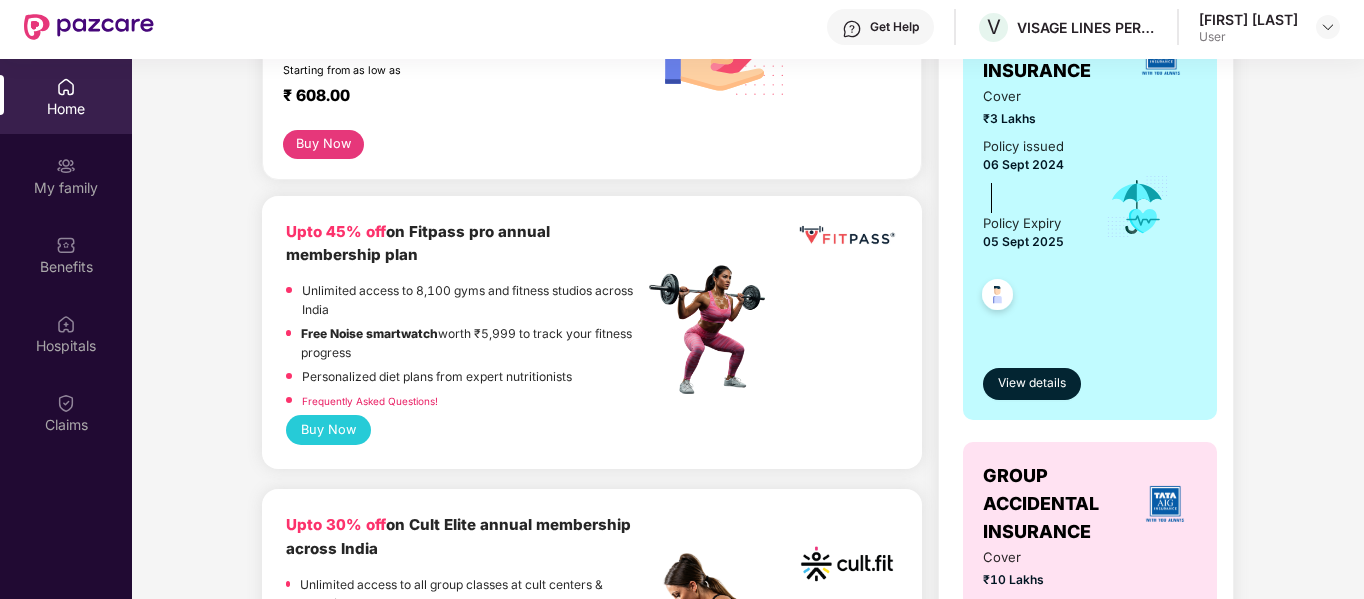 scroll, scrollTop: 391, scrollLeft: 0, axis: vertical 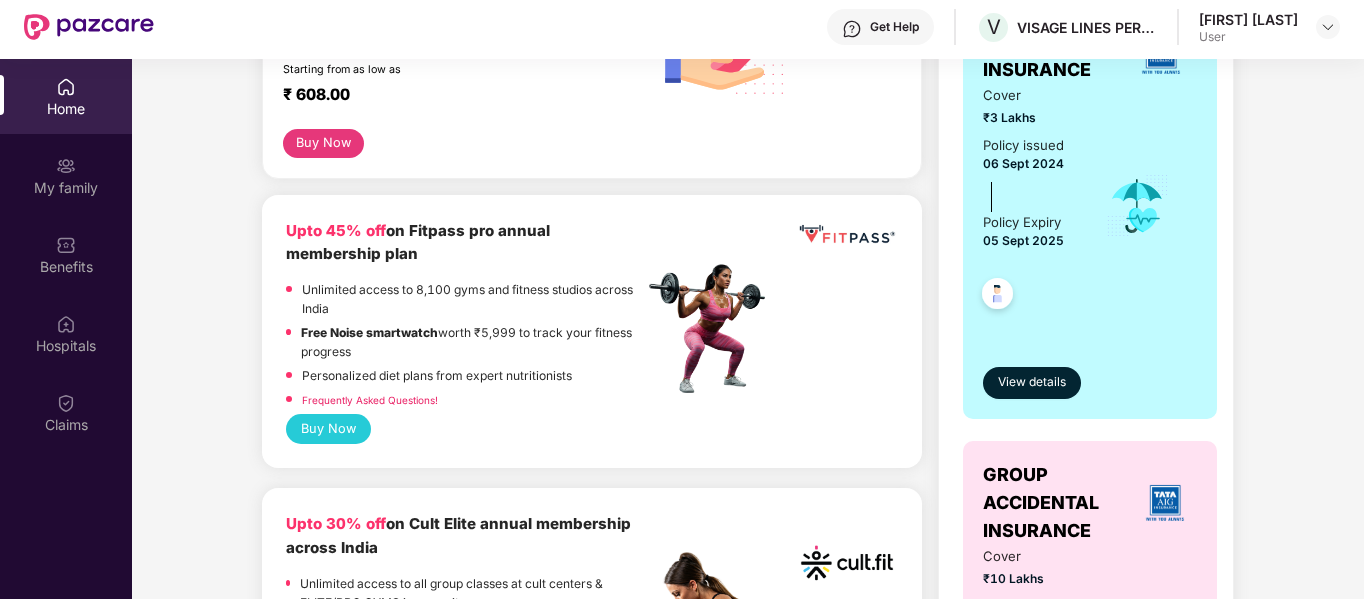 drag, startPoint x: 440, startPoint y: 373, endPoint x: 583, endPoint y: 358, distance: 143.78456 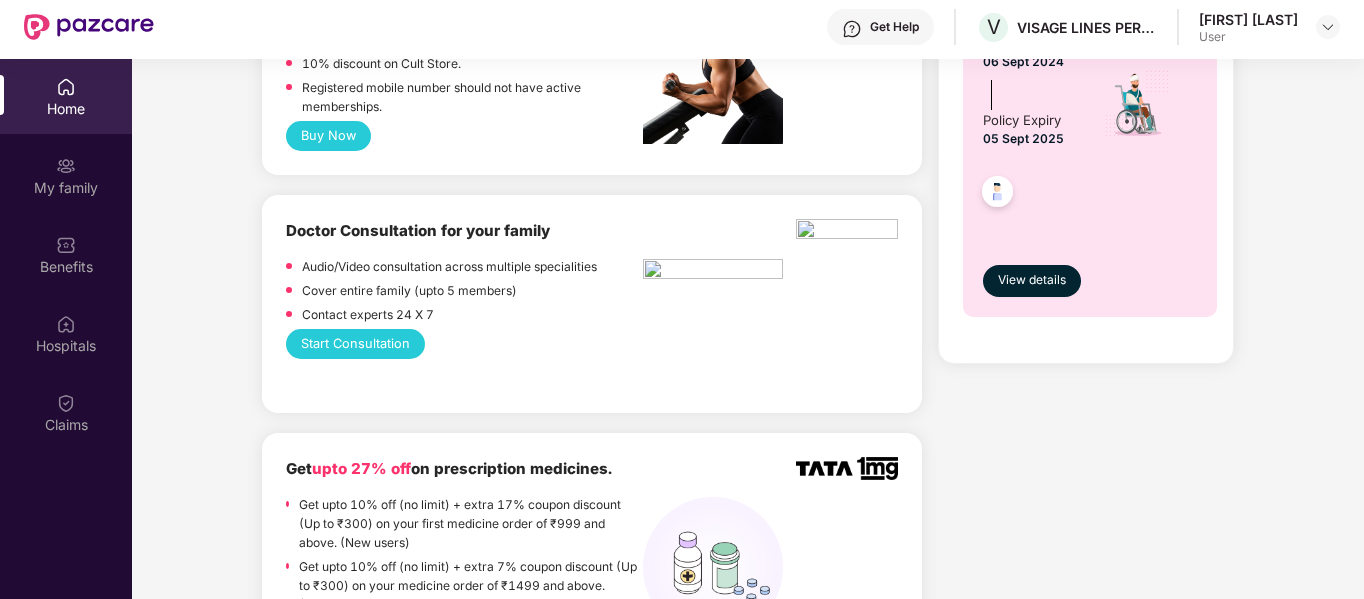 scroll, scrollTop: 956, scrollLeft: 0, axis: vertical 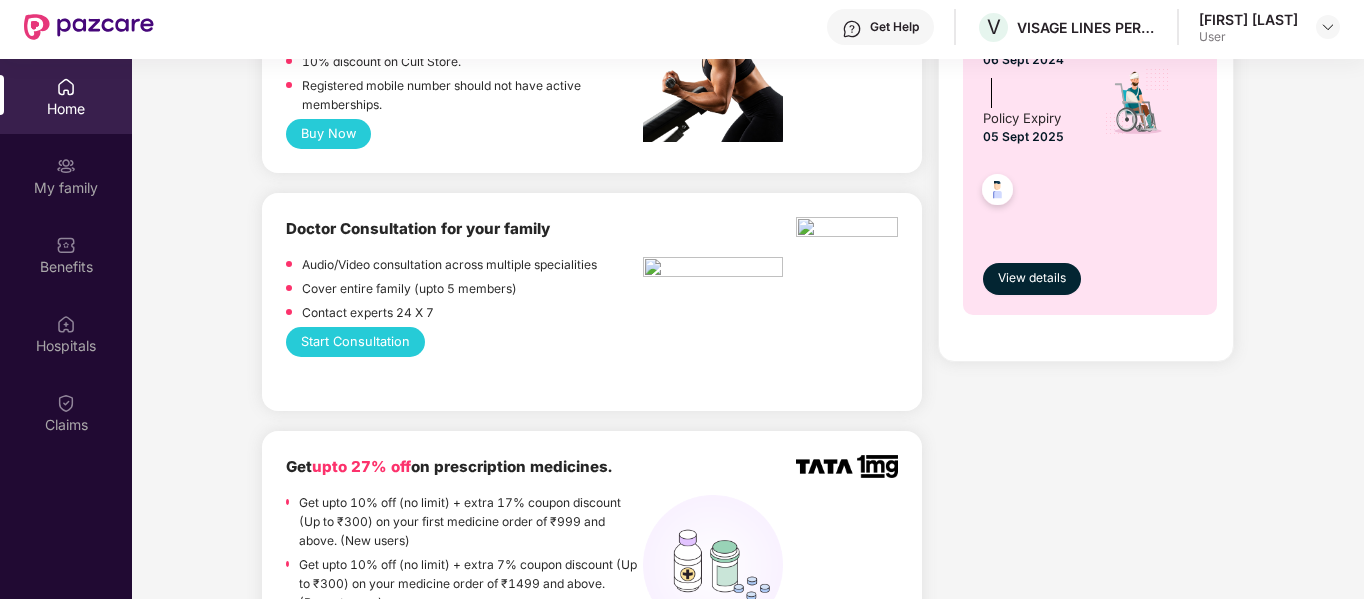 click on "Doctor Consultation for your family" at bounding box center [418, 228] 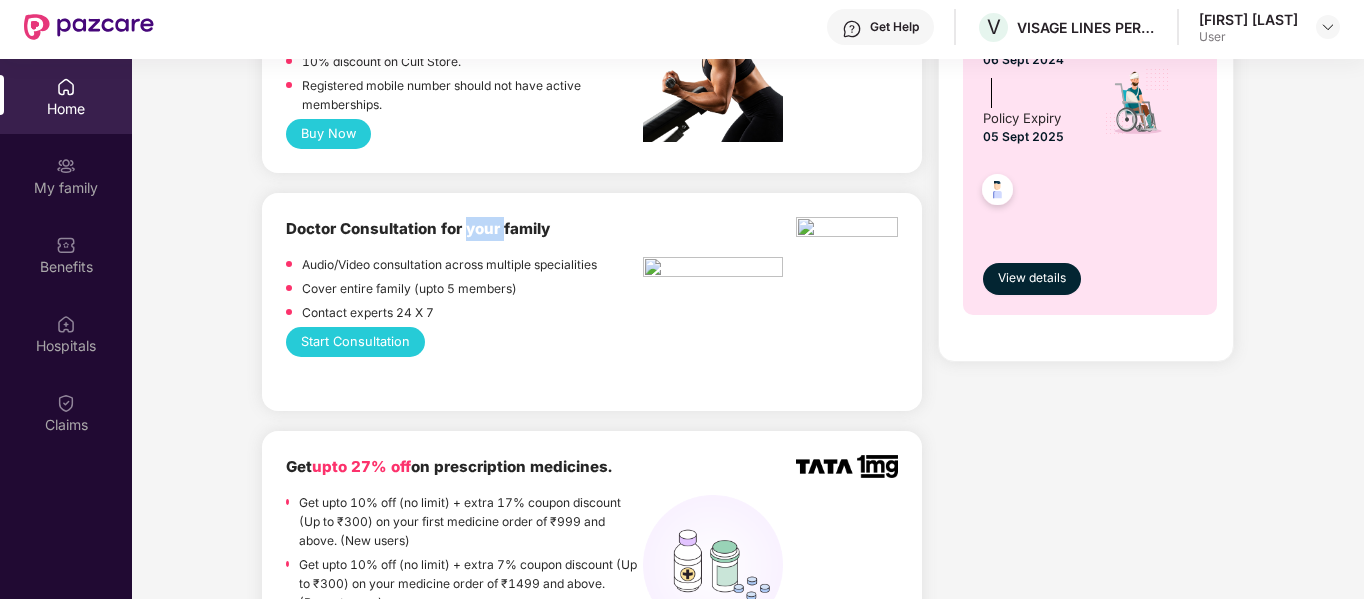 click on "Doctor Consultation for your family" at bounding box center [418, 228] 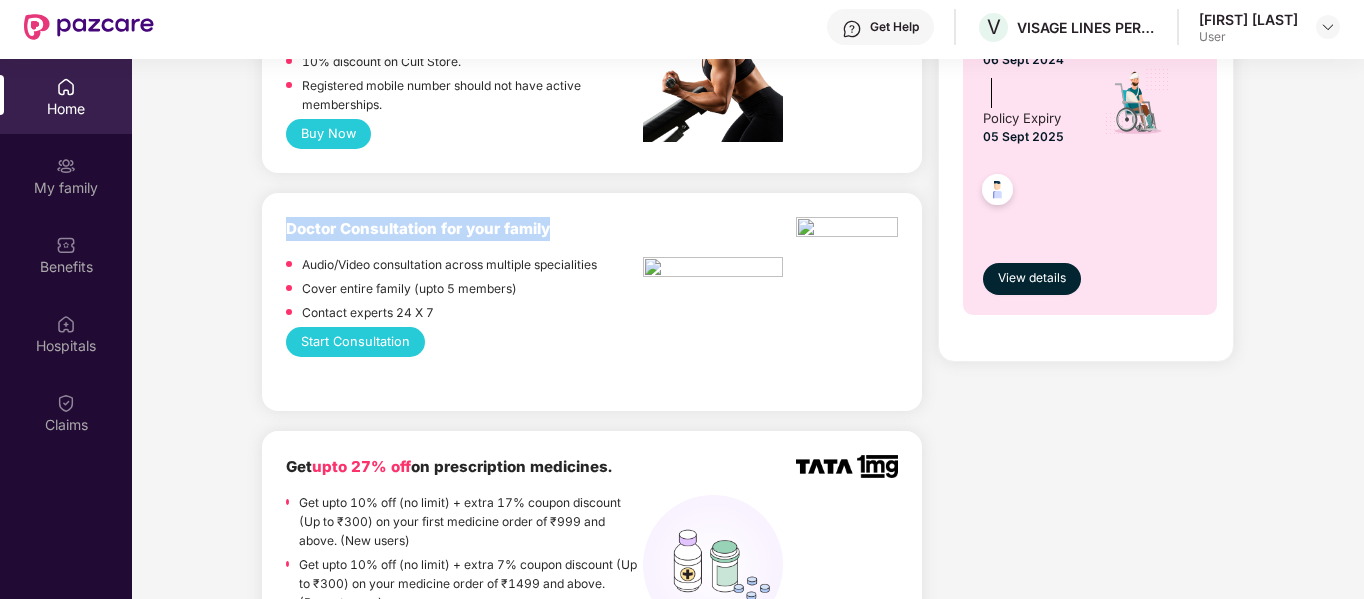 click on "Doctor Consultation for your family" at bounding box center (418, 228) 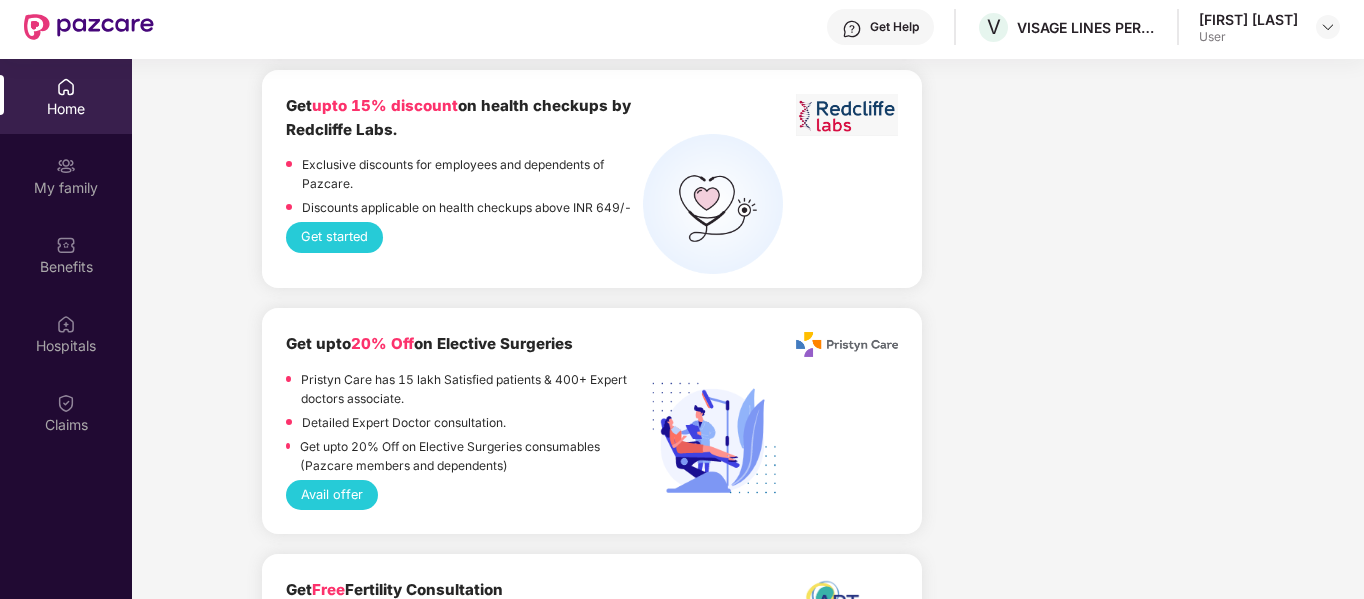 scroll, scrollTop: 2003, scrollLeft: 0, axis: vertical 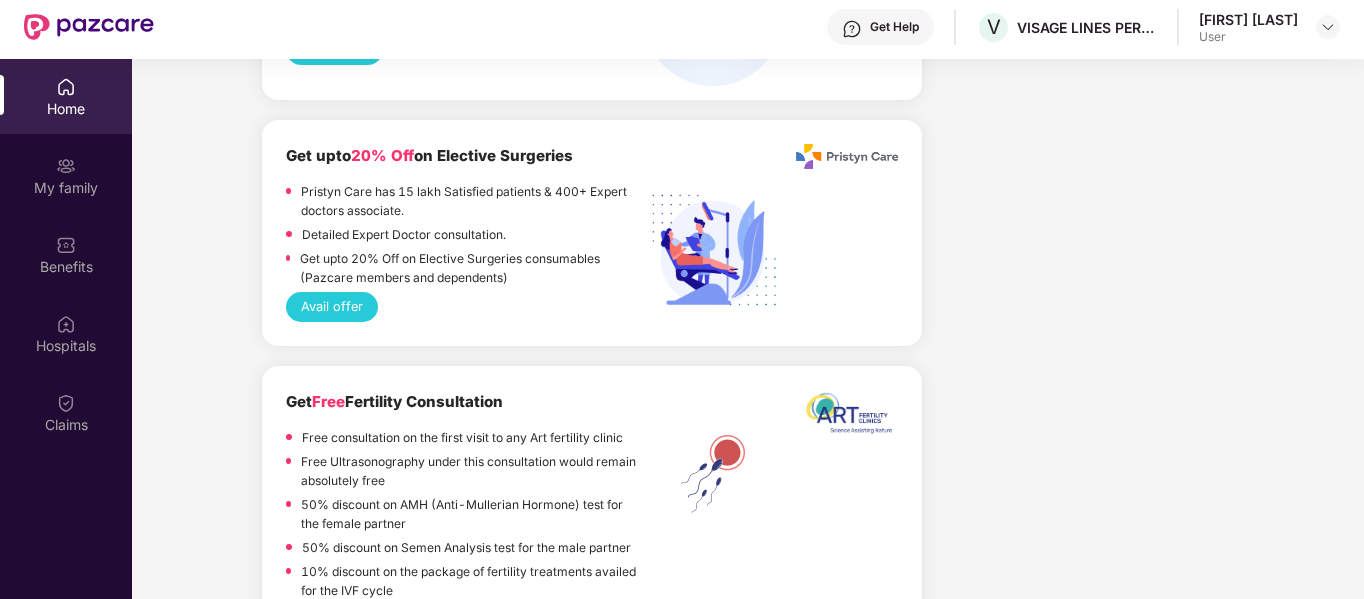 click on "Pristyn Care has 15 lakh Satisfied patients & 400+ Expert doctors associate." at bounding box center [472, 203] 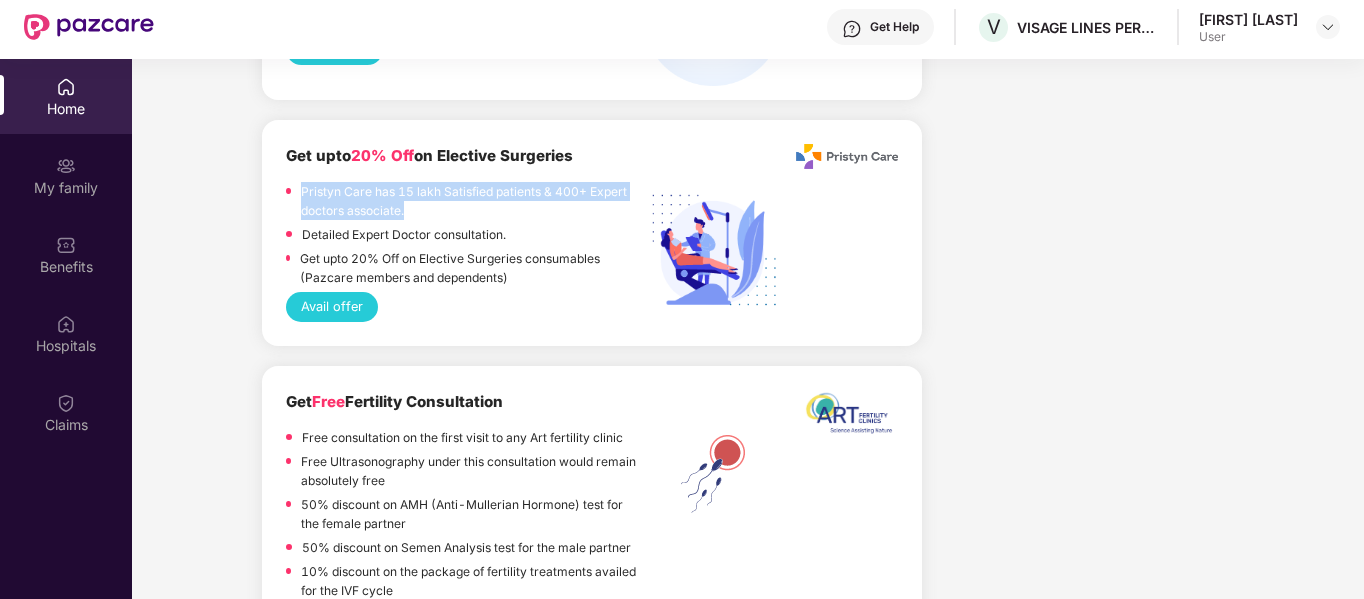 click on "Pristyn Care has 15 lakh Satisfied patients & 400+ Expert doctors associate." at bounding box center [472, 203] 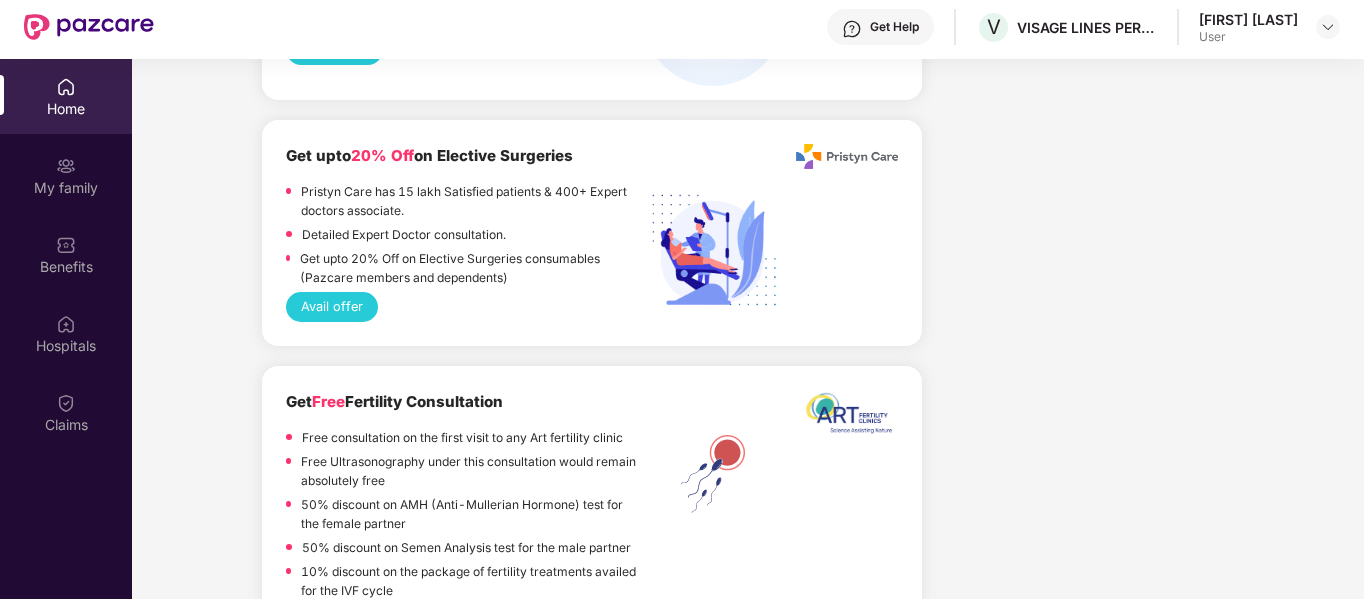 click on "Detailed Expert Doctor consultation." at bounding box center [404, 234] 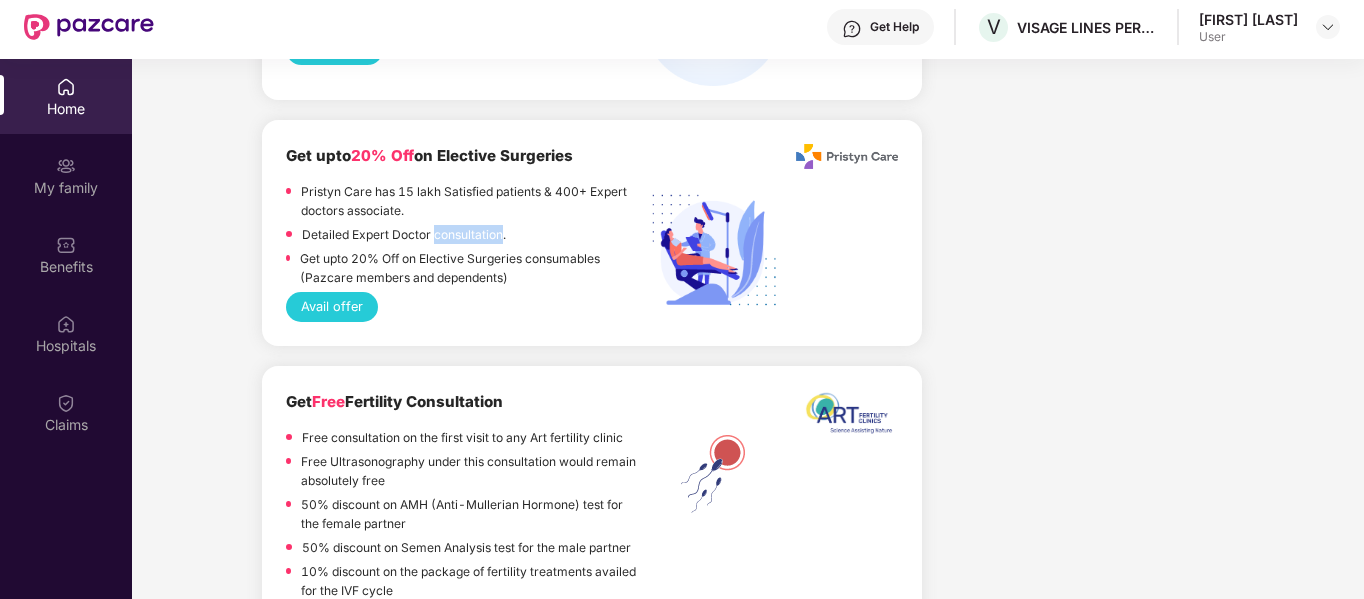 click on "Detailed Expert Doctor consultation." at bounding box center (404, 234) 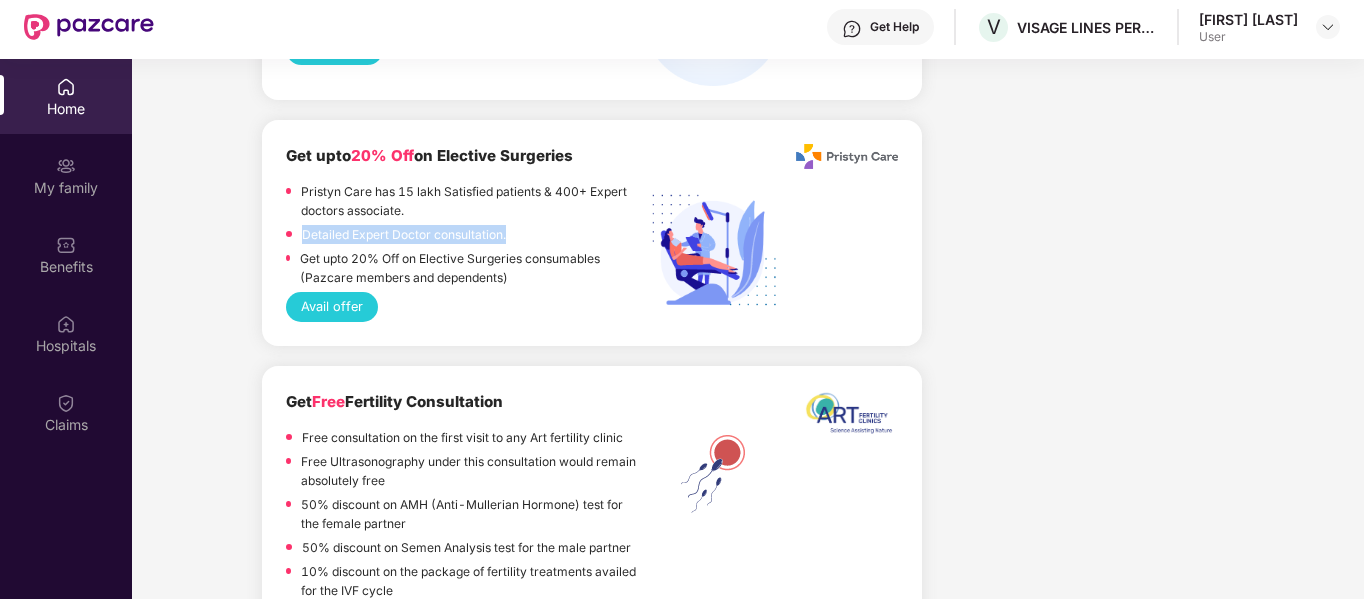 click on "Detailed Expert Doctor consultation." at bounding box center (404, 234) 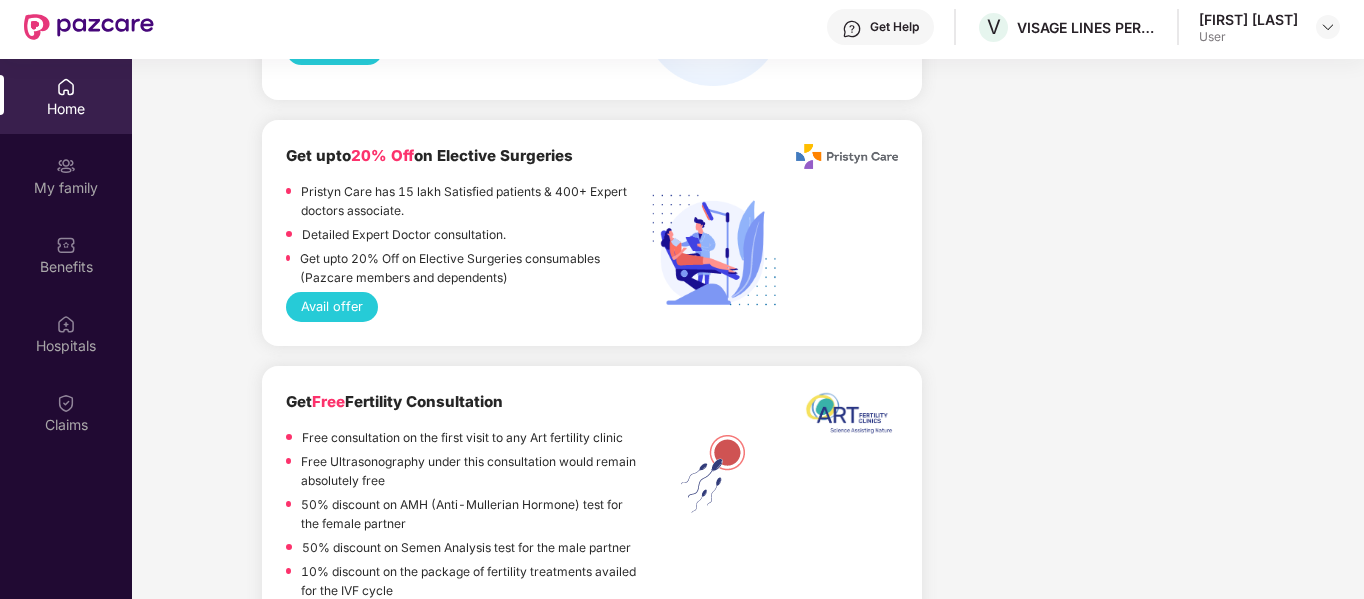 click on "Get upto 20% Off on Elective Surgeries consumables (Pazcare members and dependents)" at bounding box center [471, 268] 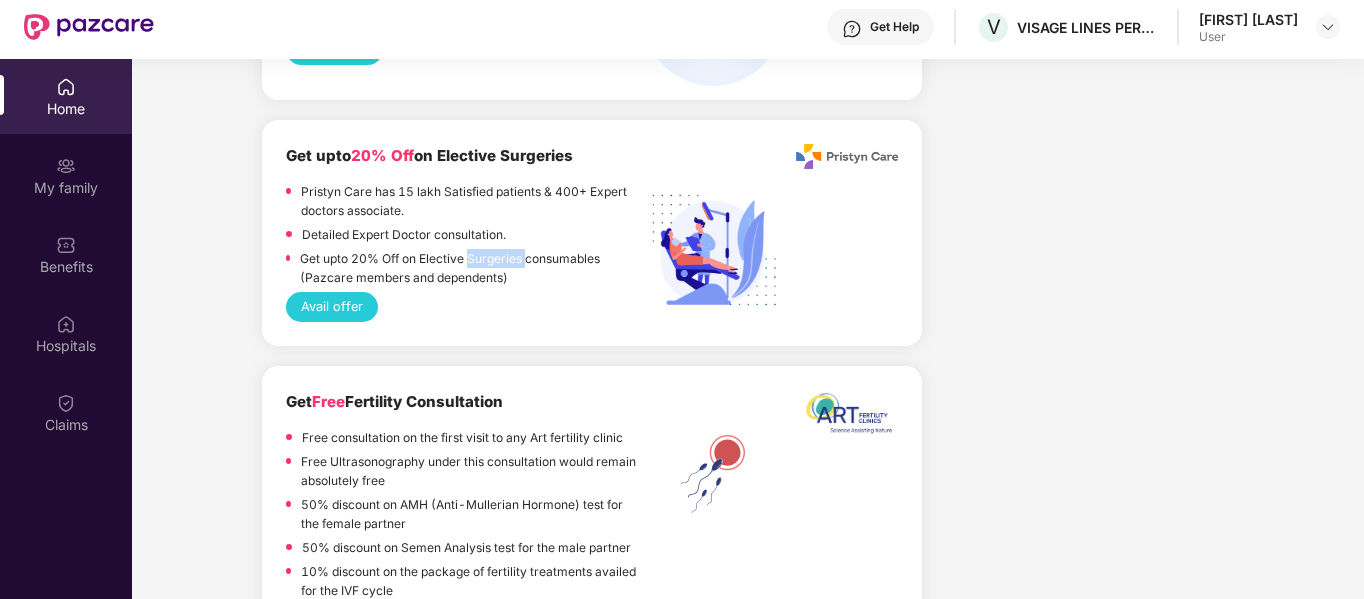 click on "Get upto 20% Off on Elective Surgeries consumables (Pazcare members and dependents)" at bounding box center [471, 268] 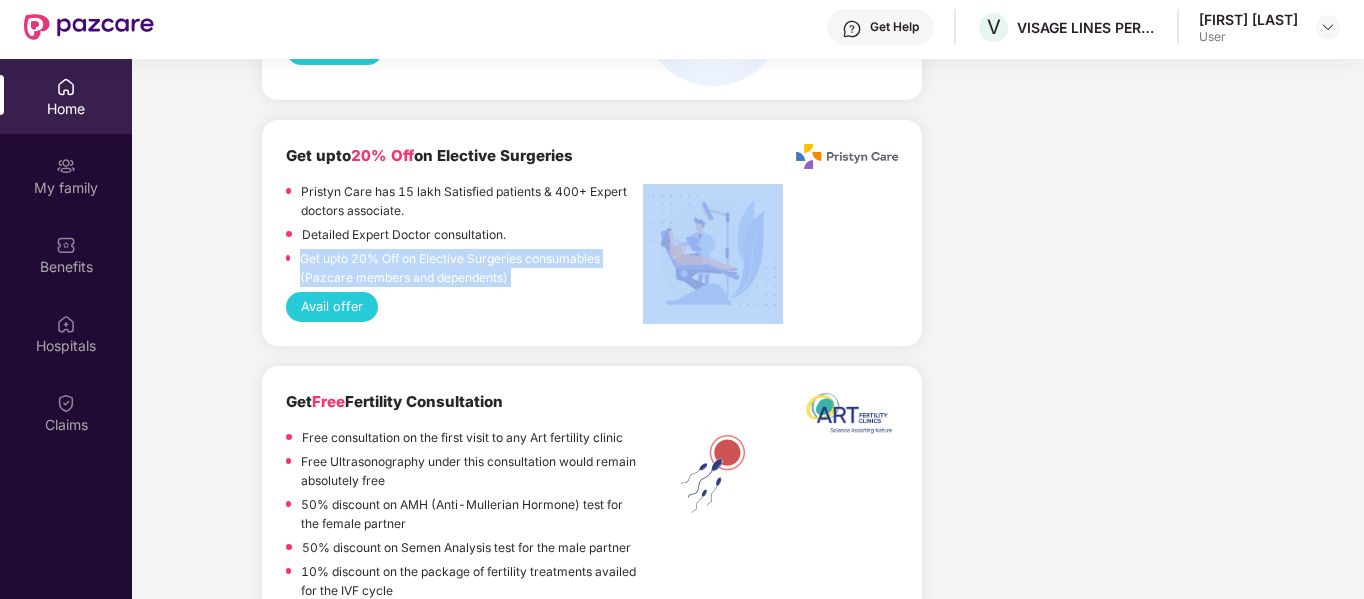 click on "Get upto 20% Off on Elective Surgeries consumables (Pazcare members and dependents)" at bounding box center [471, 268] 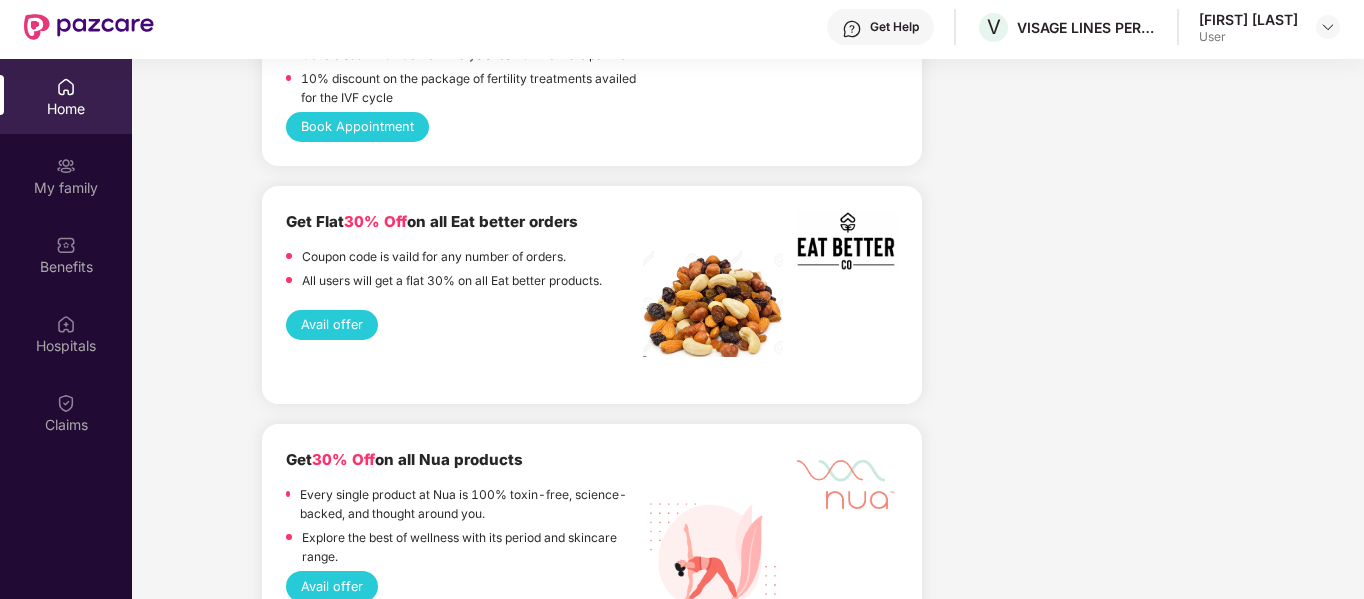 scroll, scrollTop: 2472, scrollLeft: 0, axis: vertical 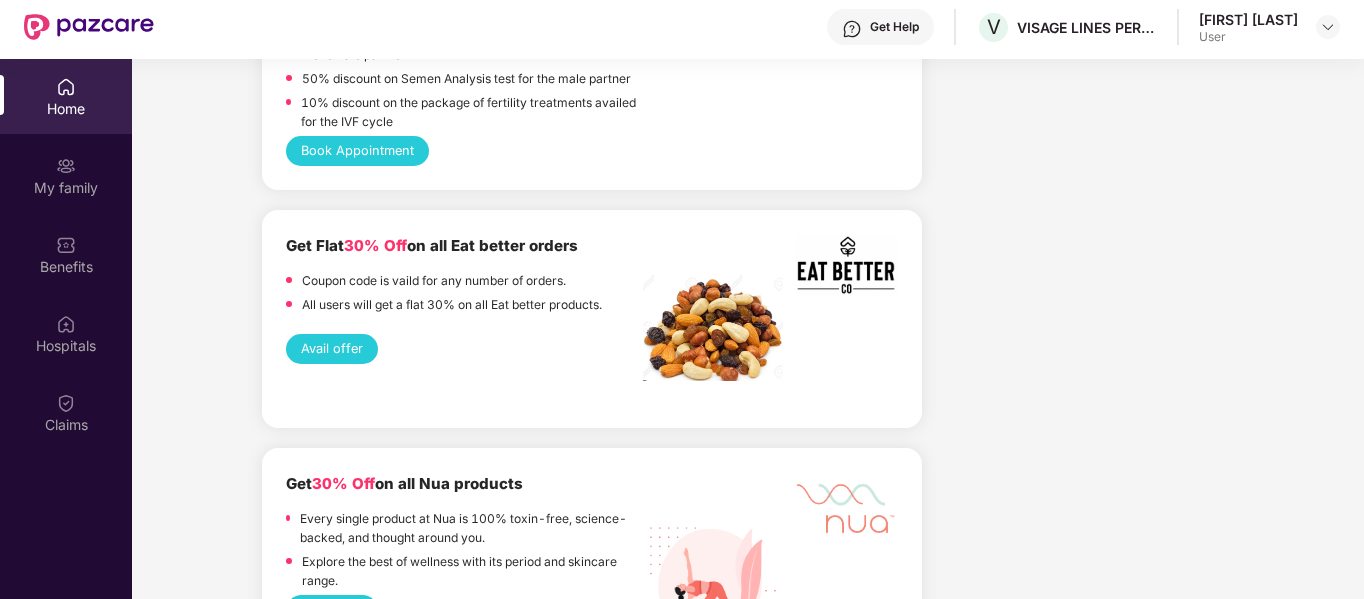 click on "Get Flat 30% Off on all Eat better orders Coupon code is vaild for any number of orders. All users will get a flat 30% on all Eat better products." at bounding box center (464, 277) 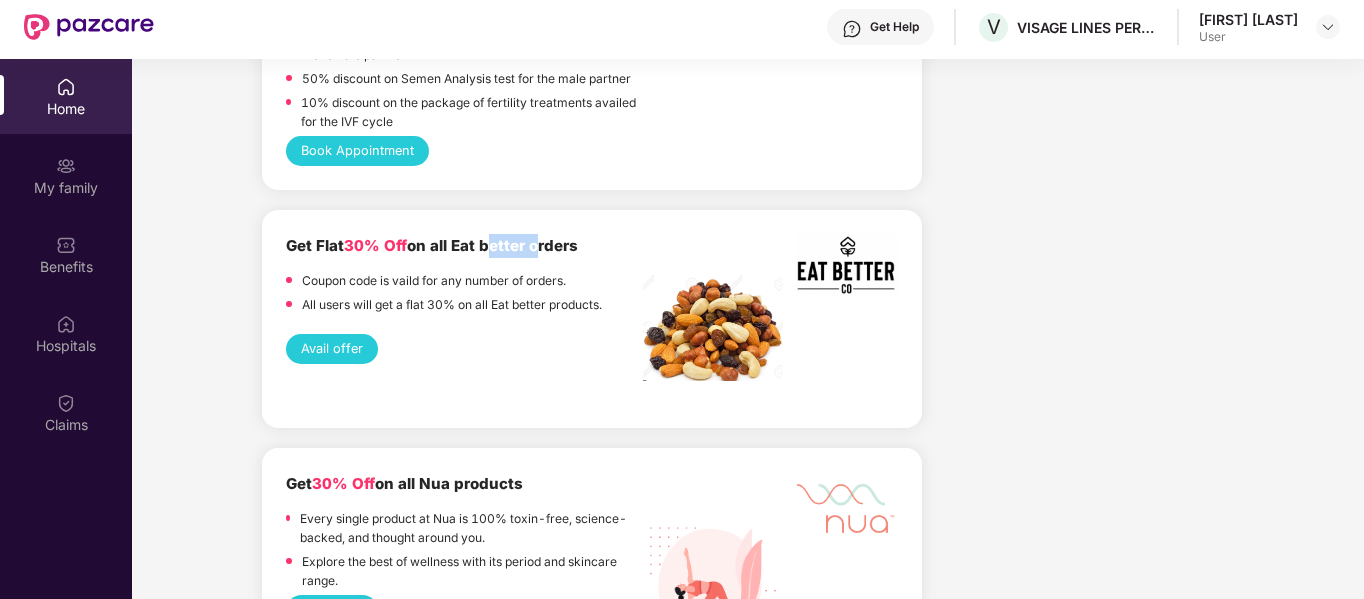 click on "Get Flat 30% Off on all Eat better orders Coupon code is vaild for any number of orders. All users will get a flat 30% on all Eat better products." at bounding box center [464, 277] 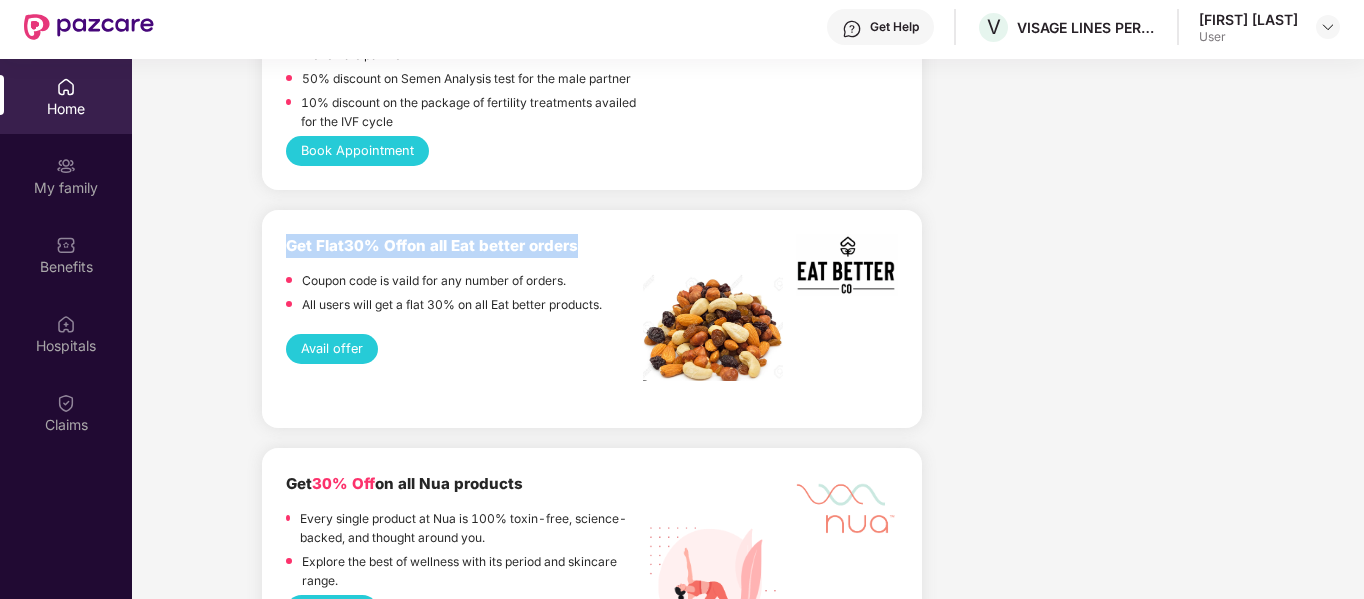 click on "Get Flat 30% Off on all Eat better orders Coupon code is vaild for any number of orders. All users will get a flat 30% on all Eat better products." at bounding box center [464, 277] 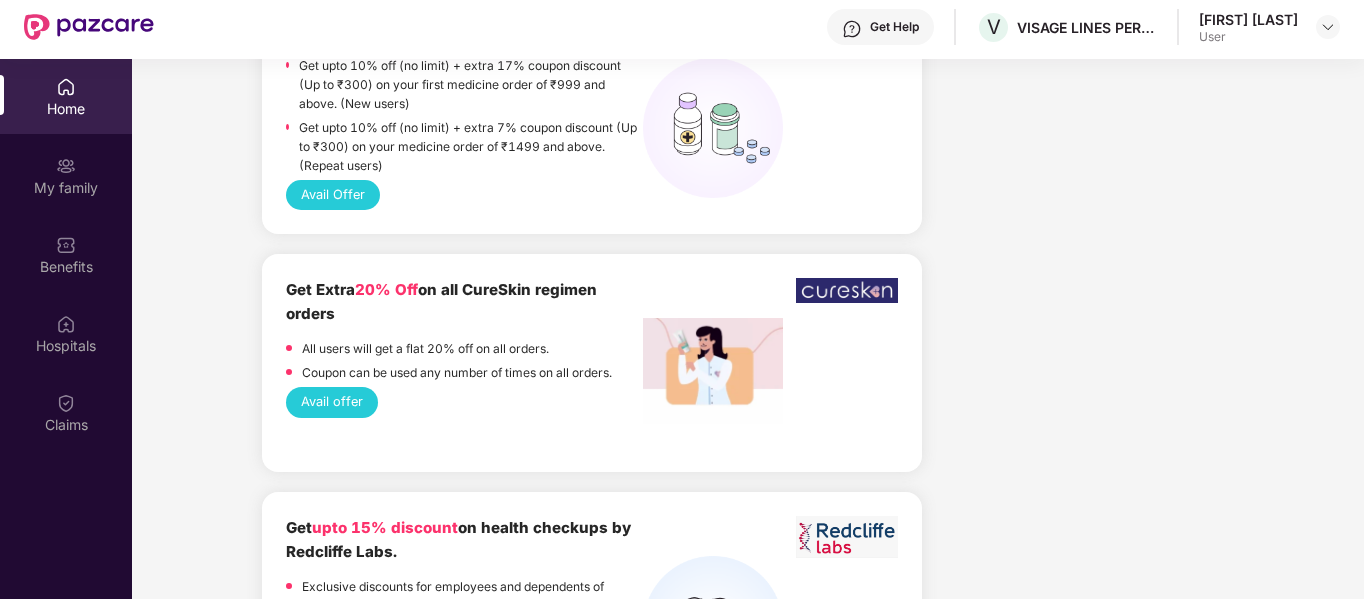 scroll, scrollTop: 1391, scrollLeft: 0, axis: vertical 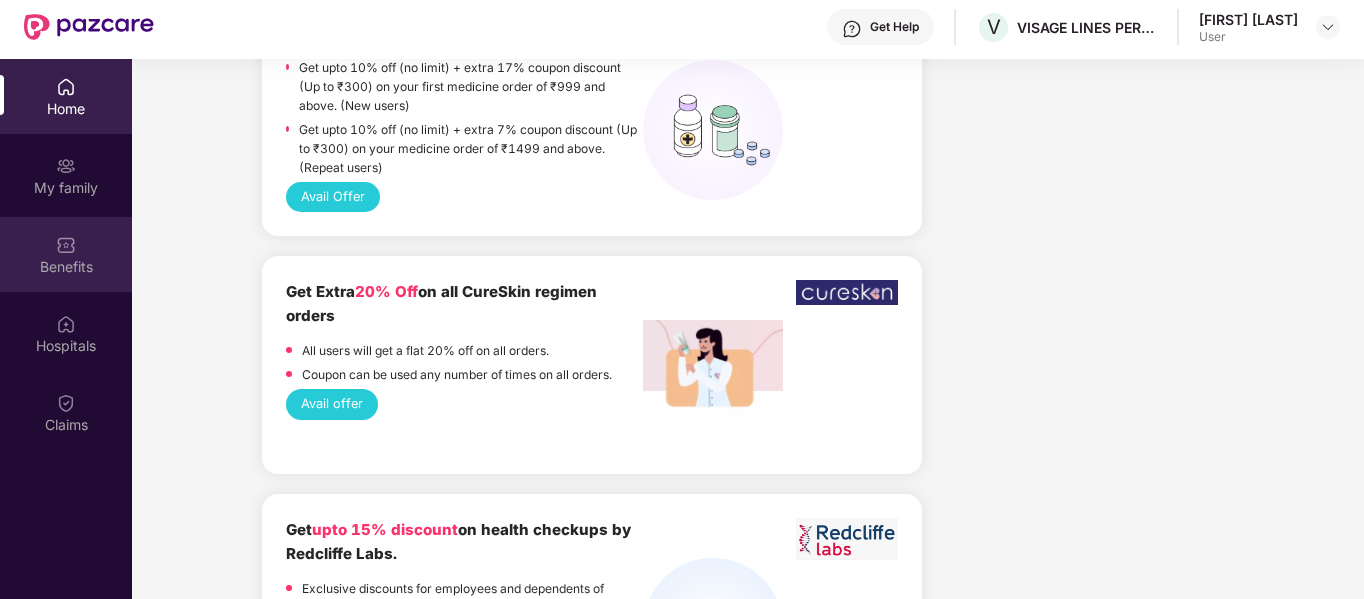 click on "Benefits" at bounding box center (66, 267) 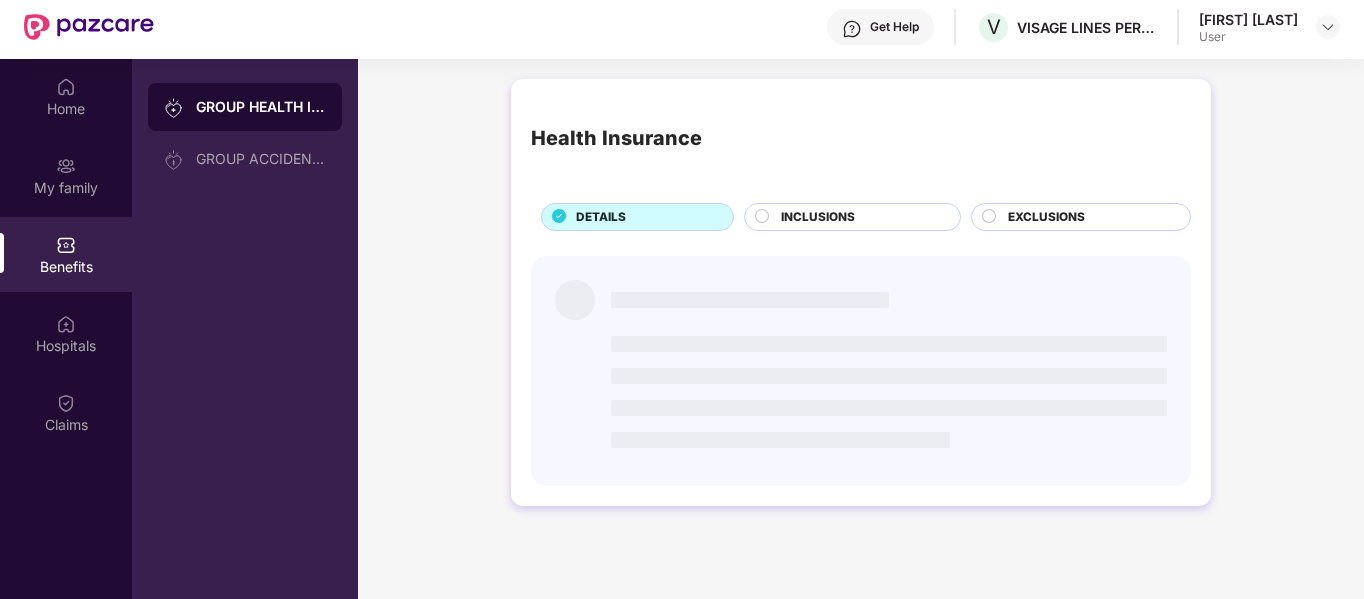 scroll, scrollTop: 0, scrollLeft: 0, axis: both 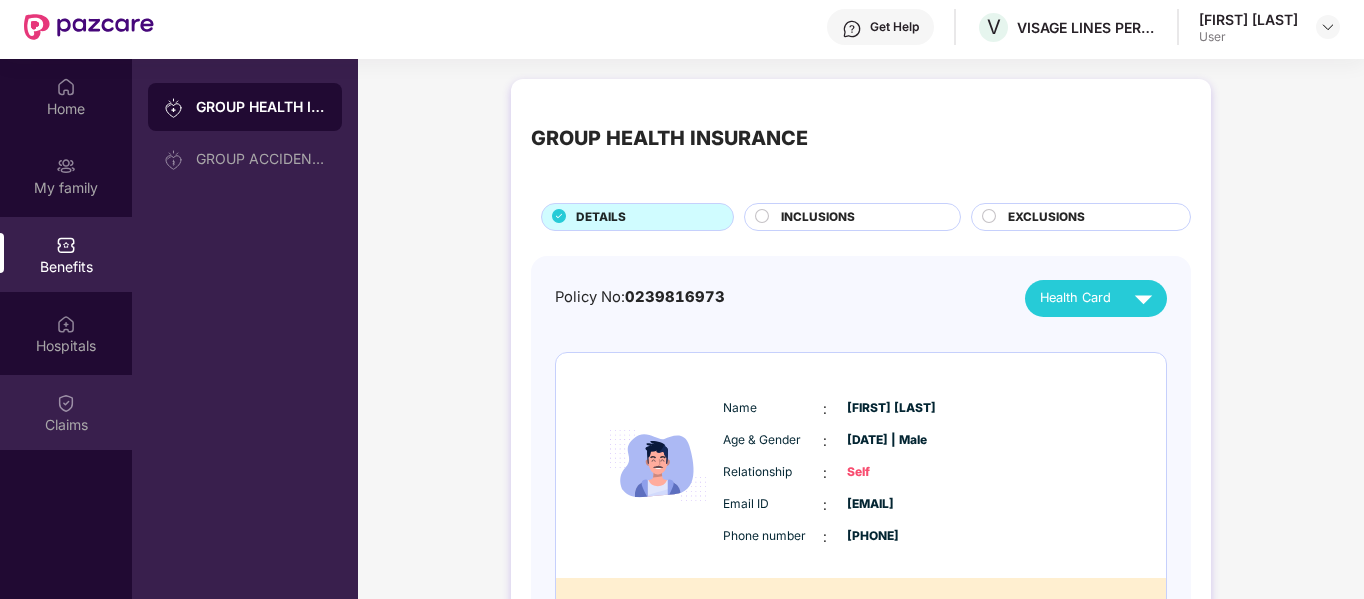 click on "Claims" at bounding box center [66, 412] 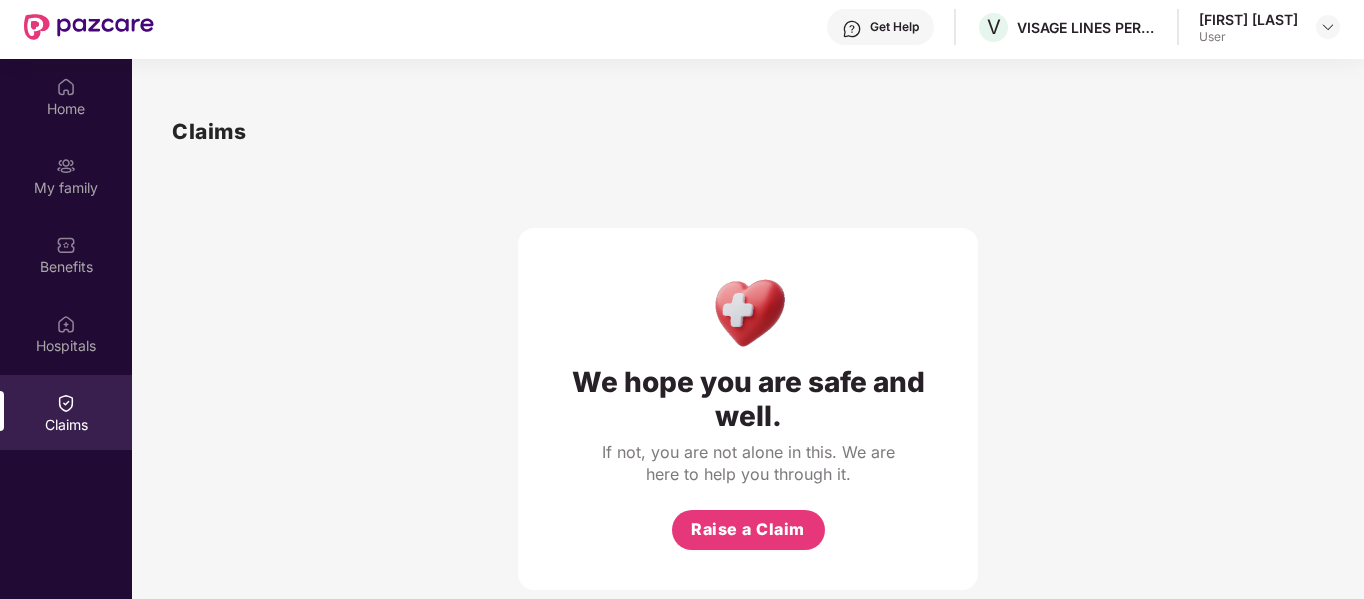 scroll, scrollTop: 112, scrollLeft: 0, axis: vertical 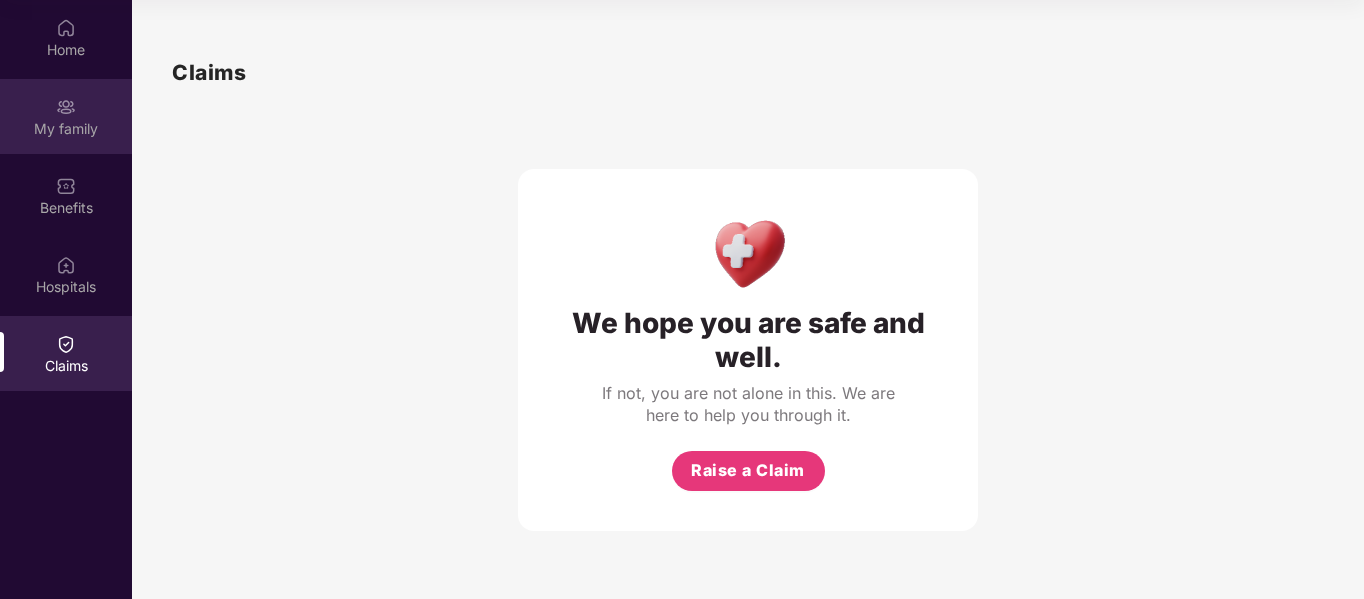click on "My family" at bounding box center [66, 116] 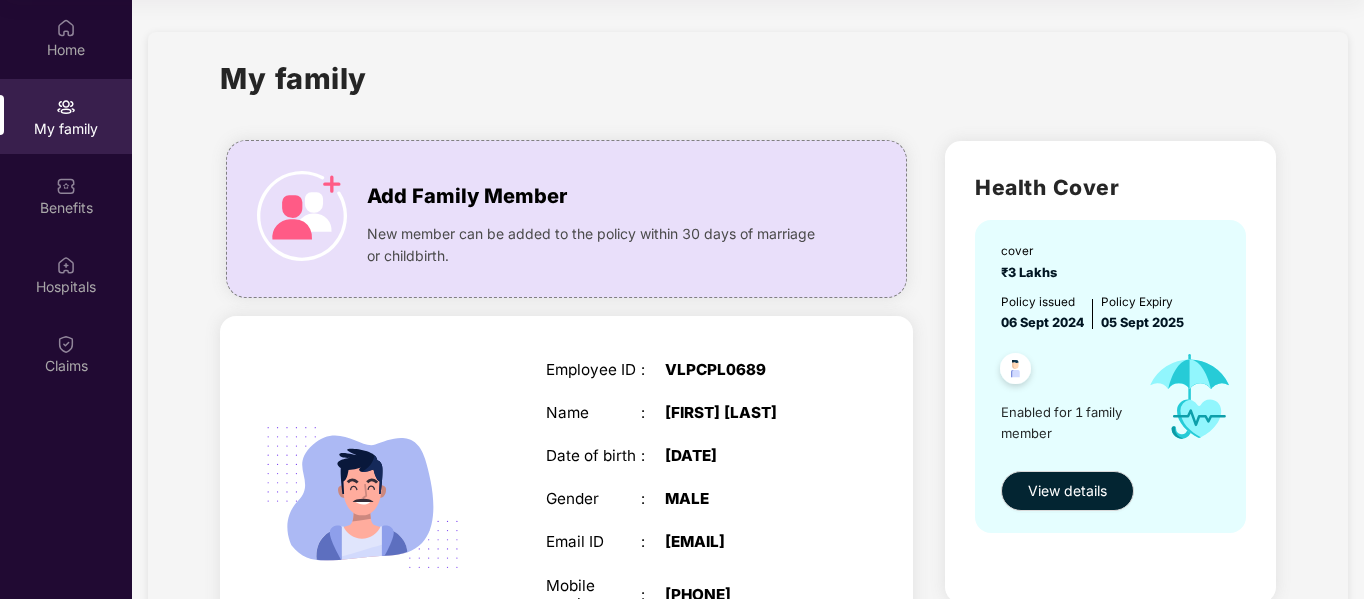 scroll, scrollTop: 0, scrollLeft: 0, axis: both 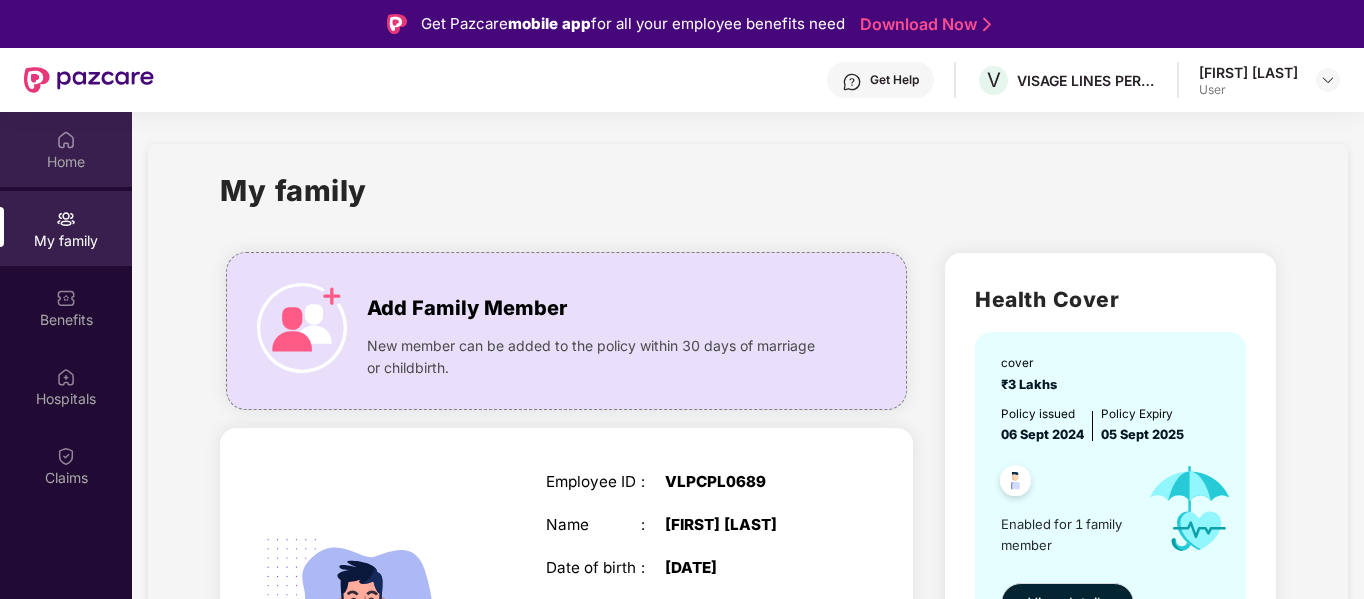 click at bounding box center [66, 140] 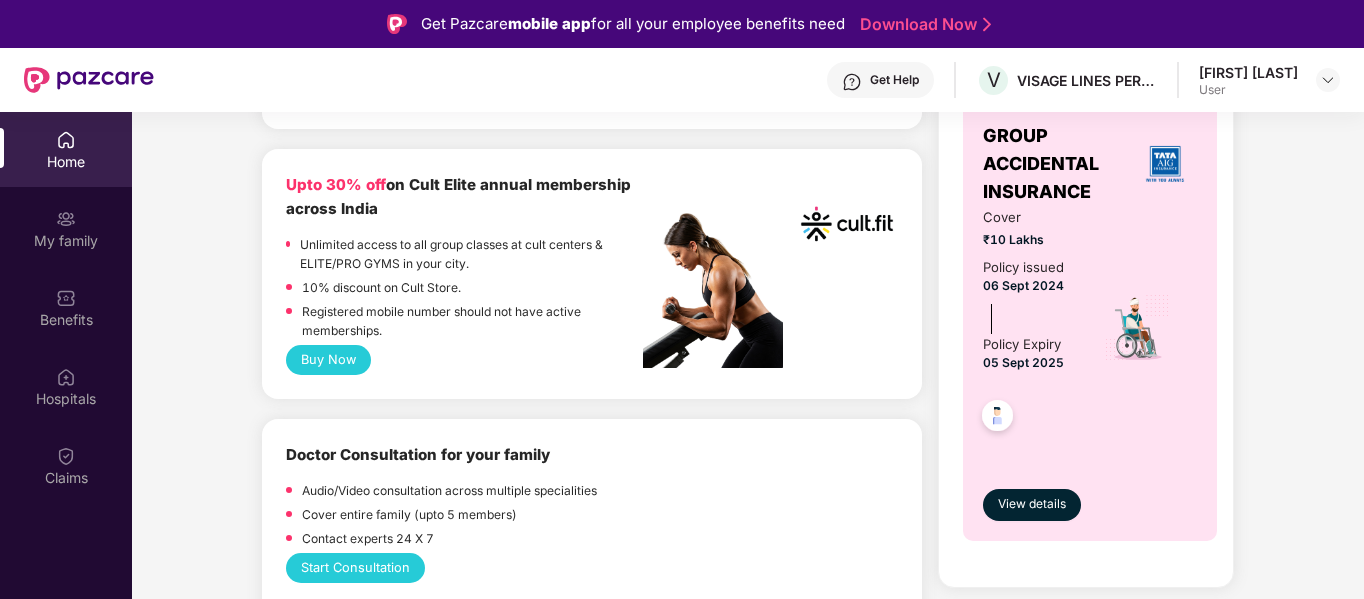 scroll, scrollTop: 784, scrollLeft: 0, axis: vertical 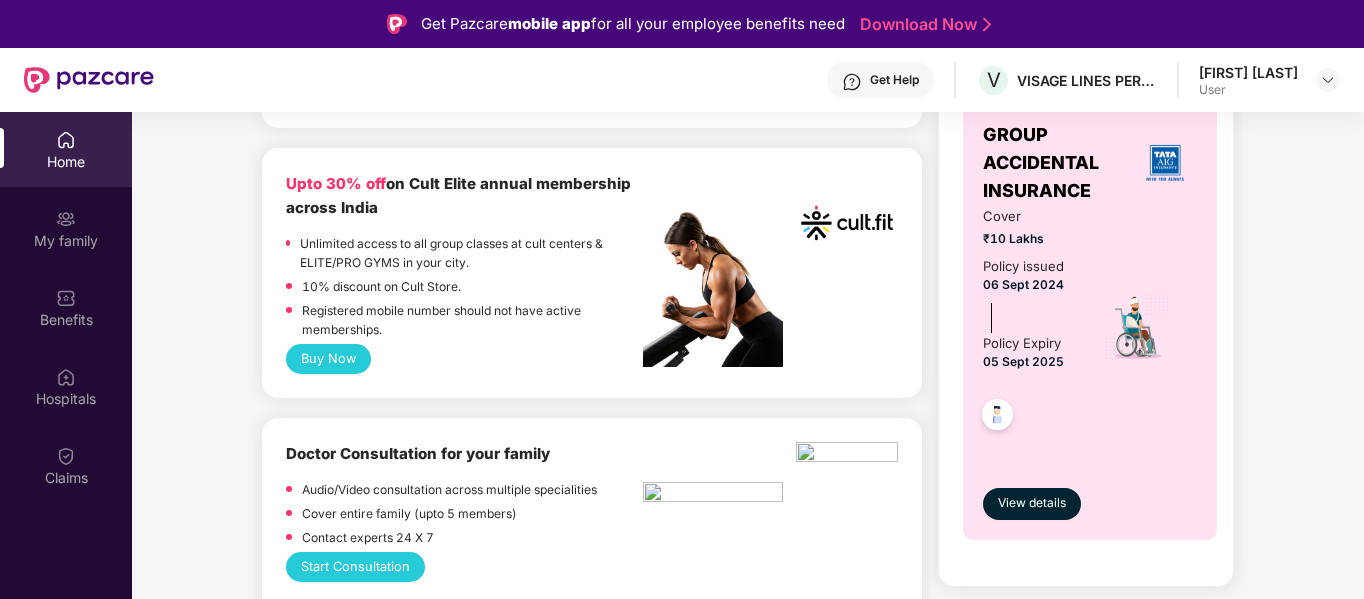 click on "Start Consultation" at bounding box center [355, 567] 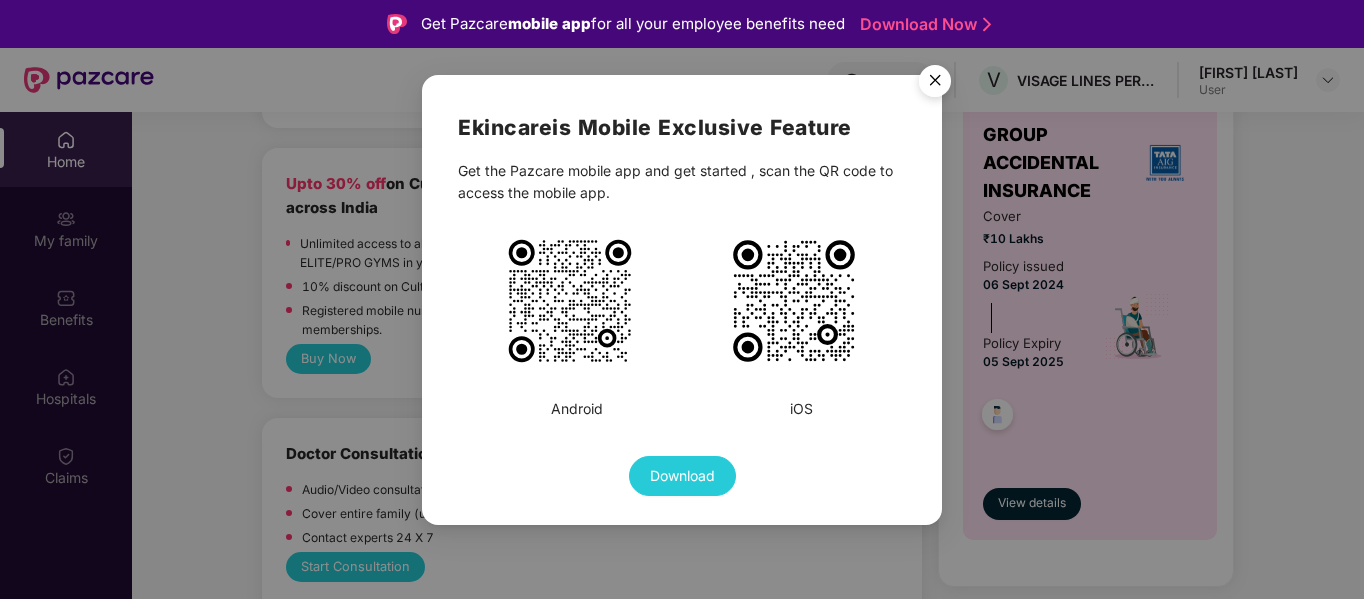 click at bounding box center [935, 84] 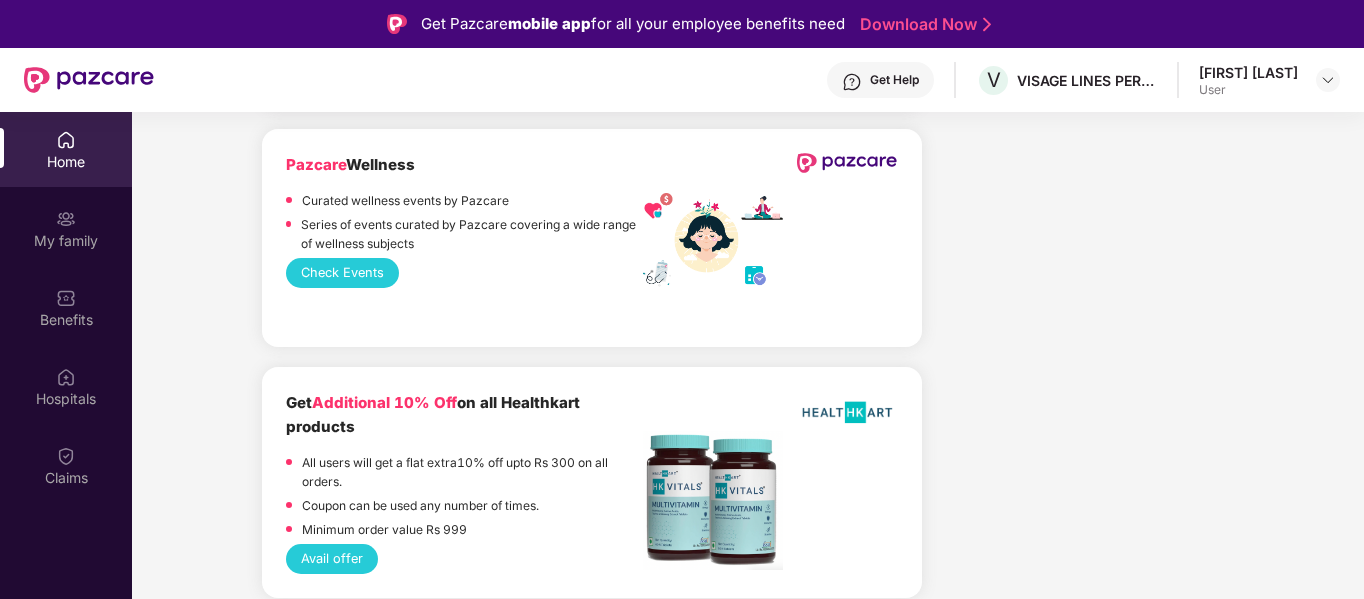 scroll, scrollTop: 3408, scrollLeft: 0, axis: vertical 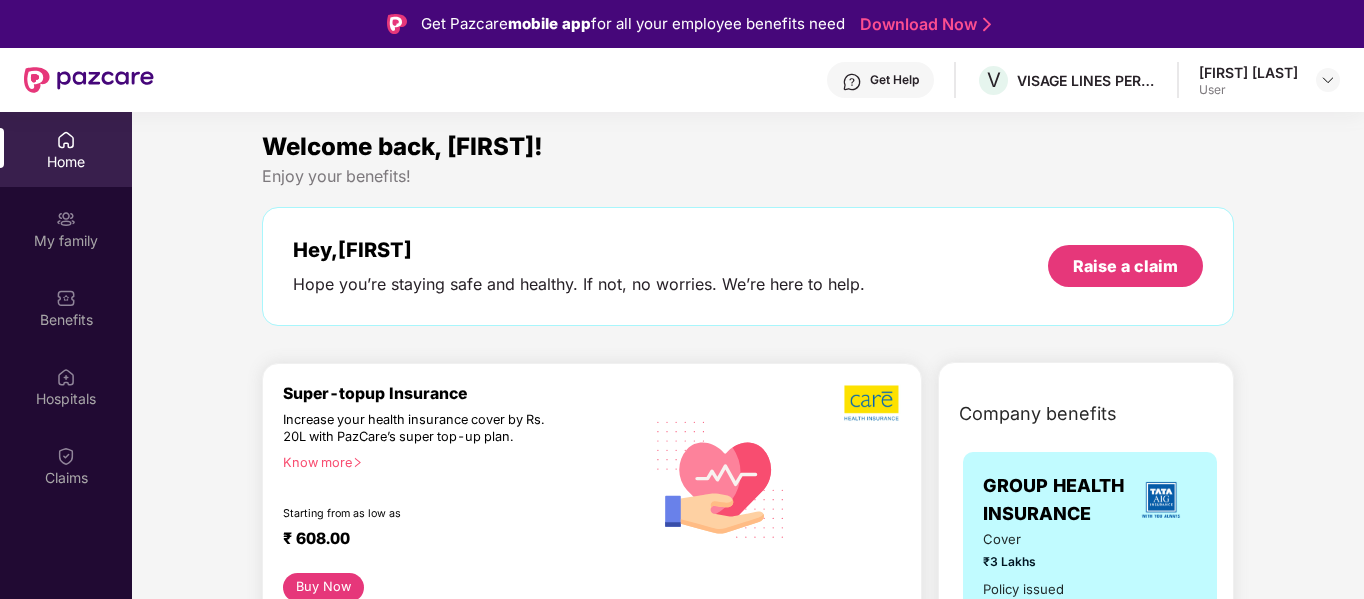 click on "Get Help" at bounding box center (894, 80) 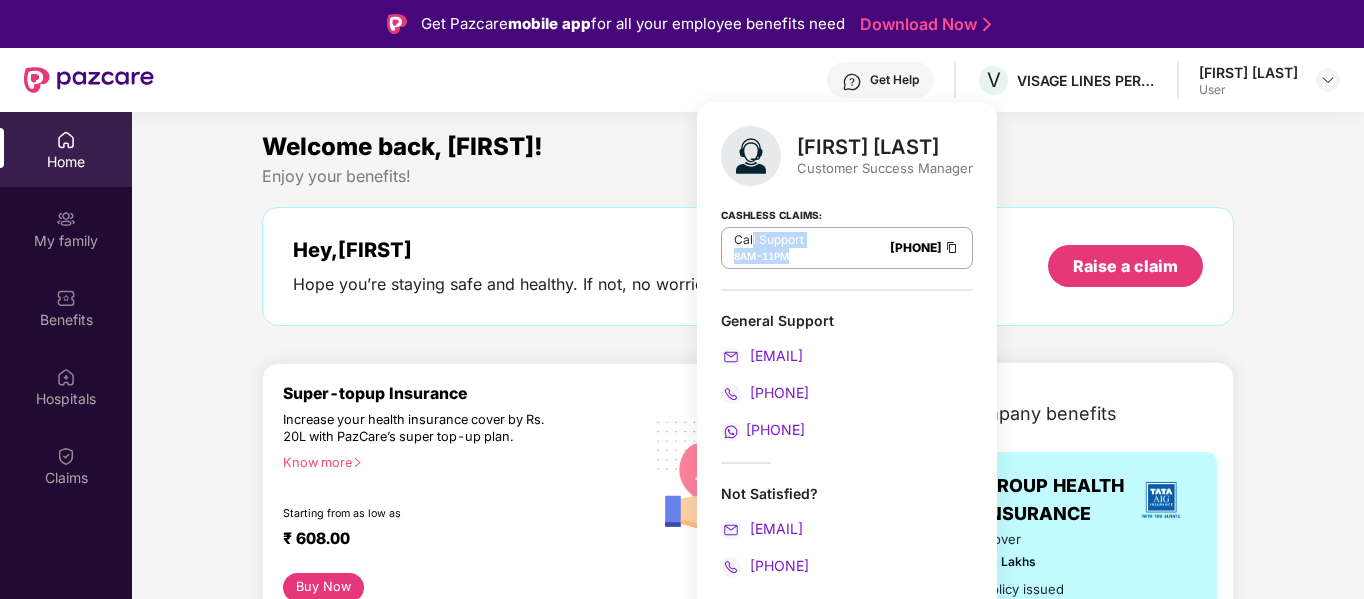 drag, startPoint x: 753, startPoint y: 232, endPoint x: 790, endPoint y: 255, distance: 43.56604 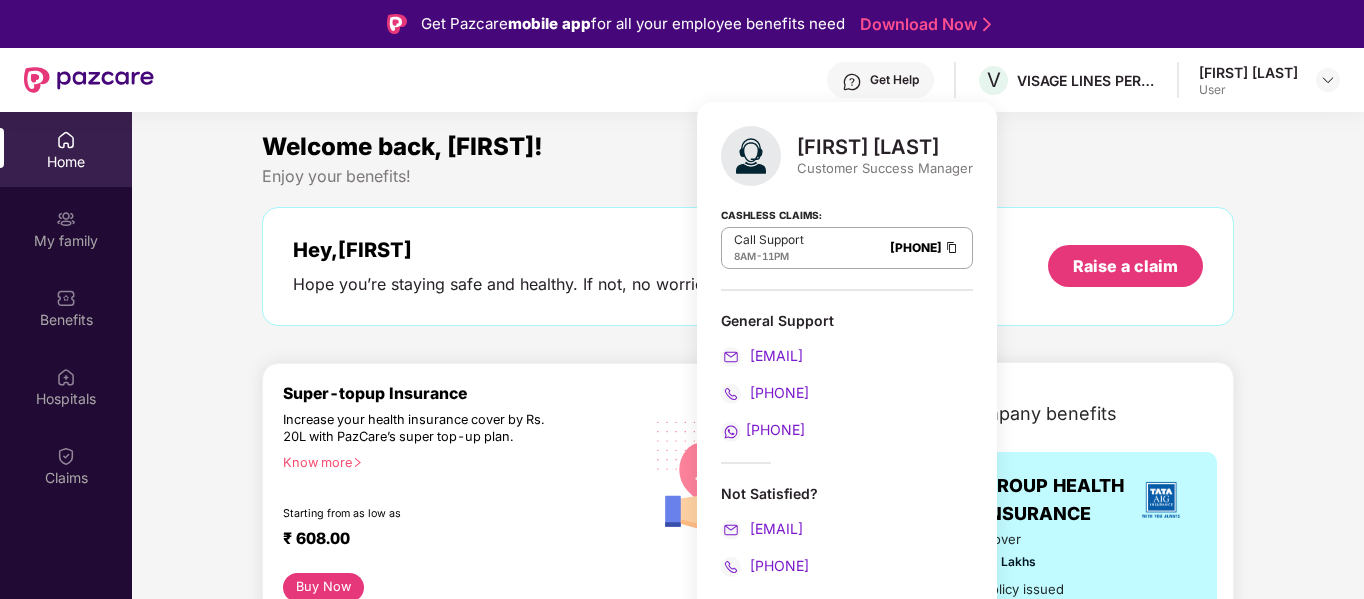 click on "[PHONE]" at bounding box center [775, 429] 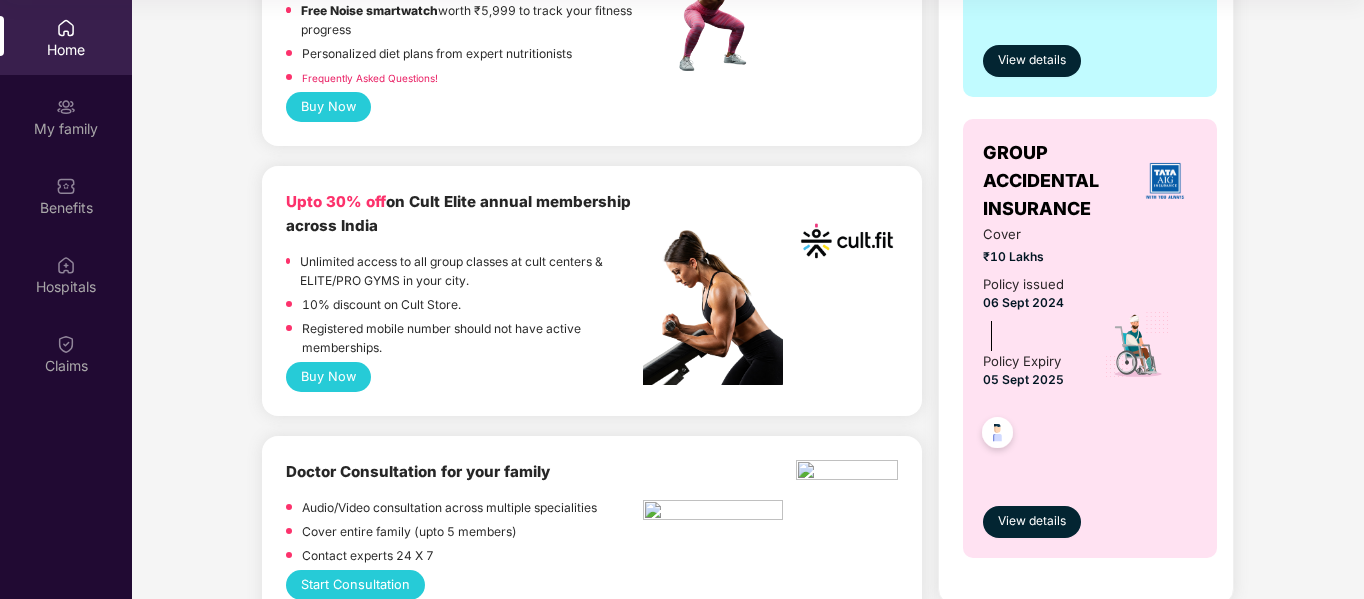 scroll, scrollTop: 657, scrollLeft: 0, axis: vertical 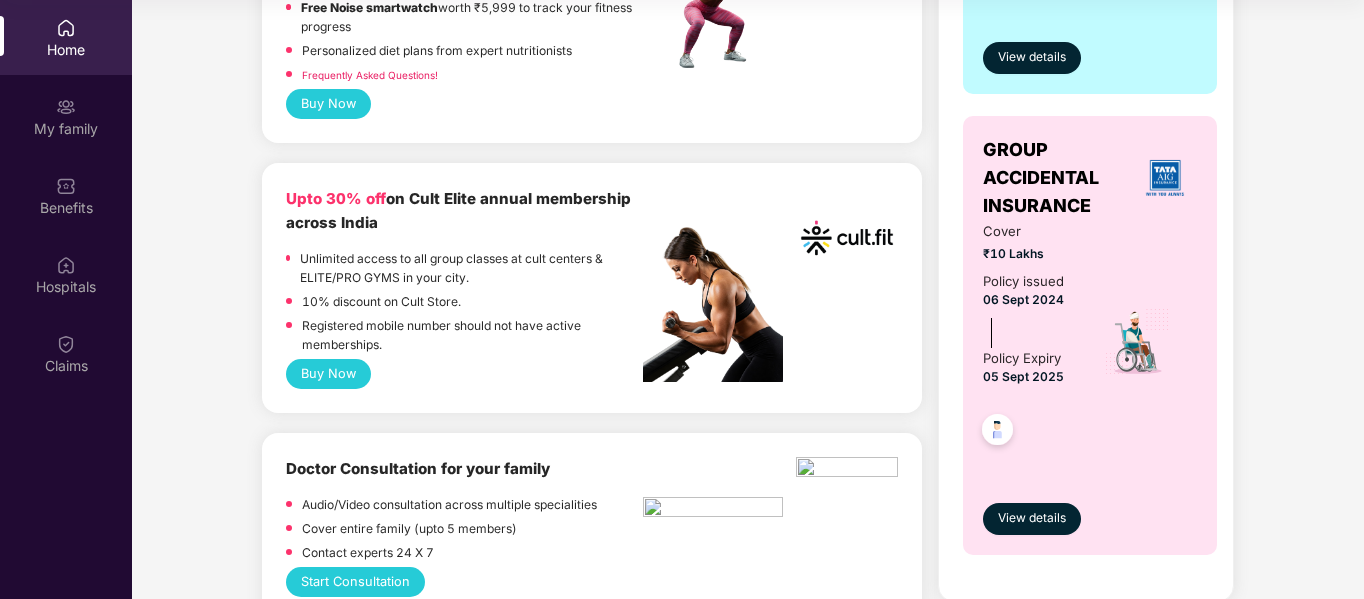 click on "Buy Now" at bounding box center [328, 374] 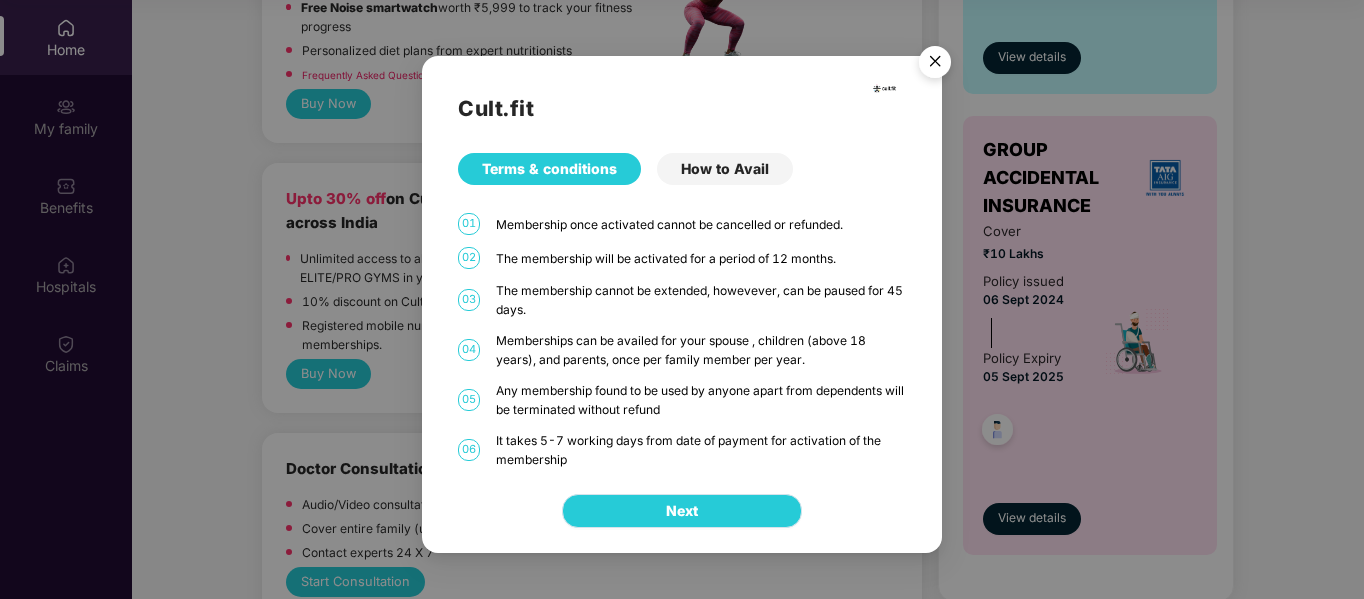 click on "Next" at bounding box center [682, 511] 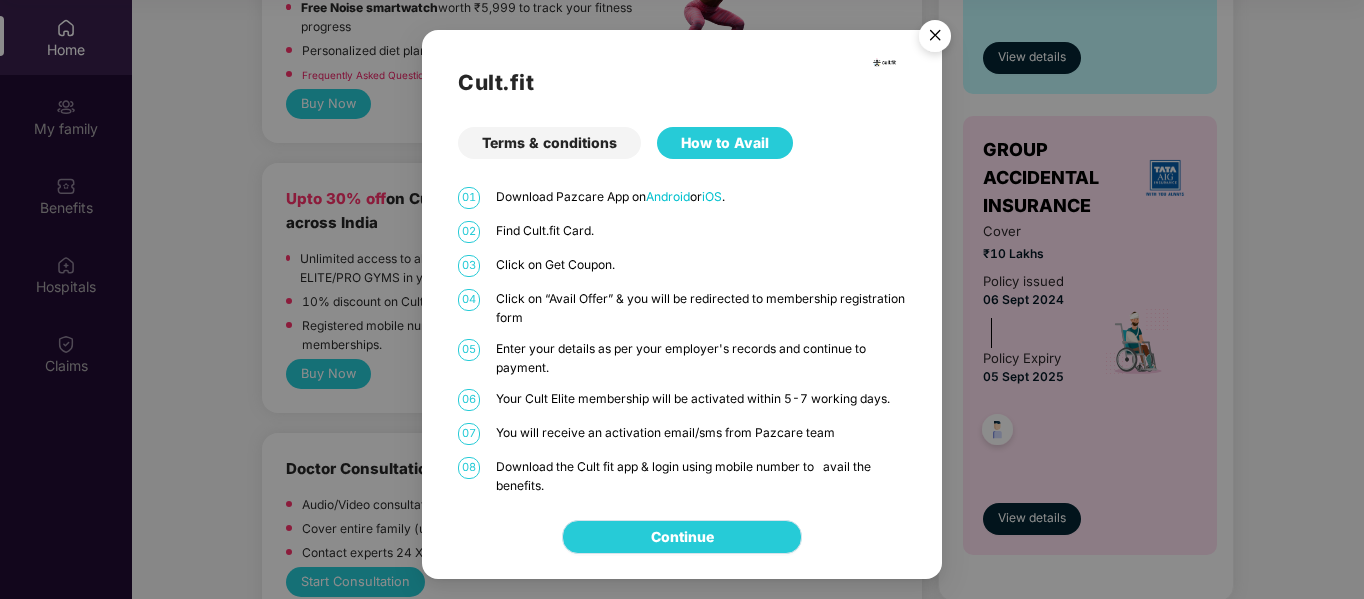 click on "Continue" at bounding box center (682, 537) 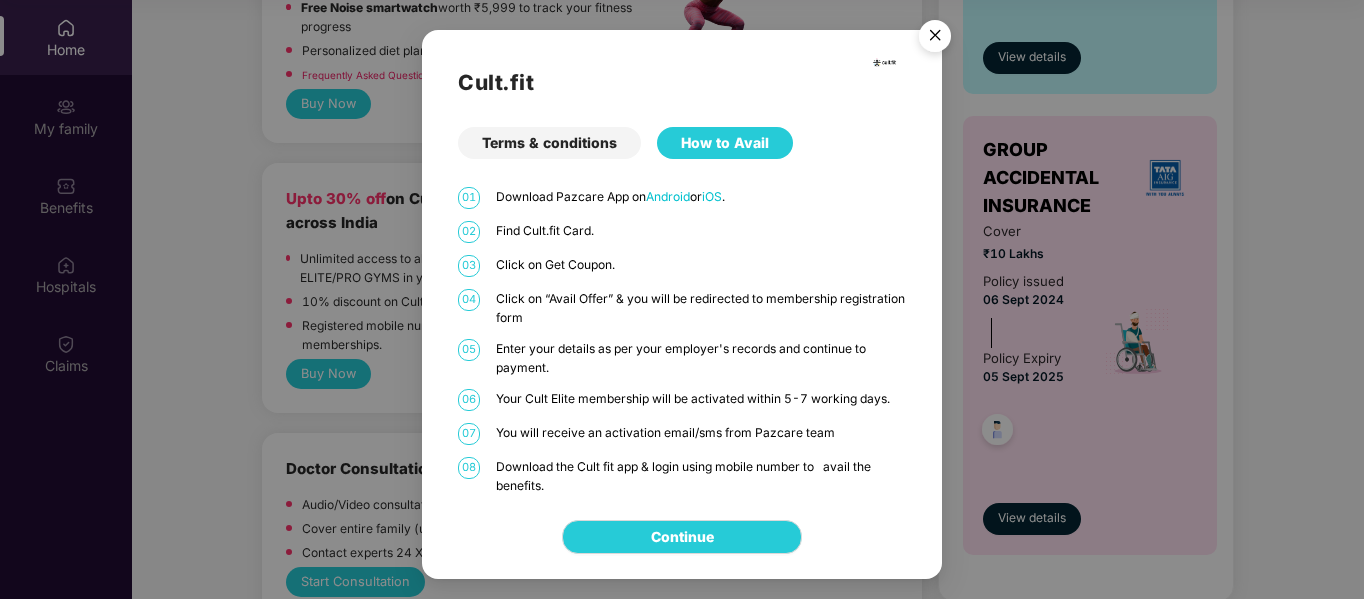 click on "How to Avail" at bounding box center (725, 143) 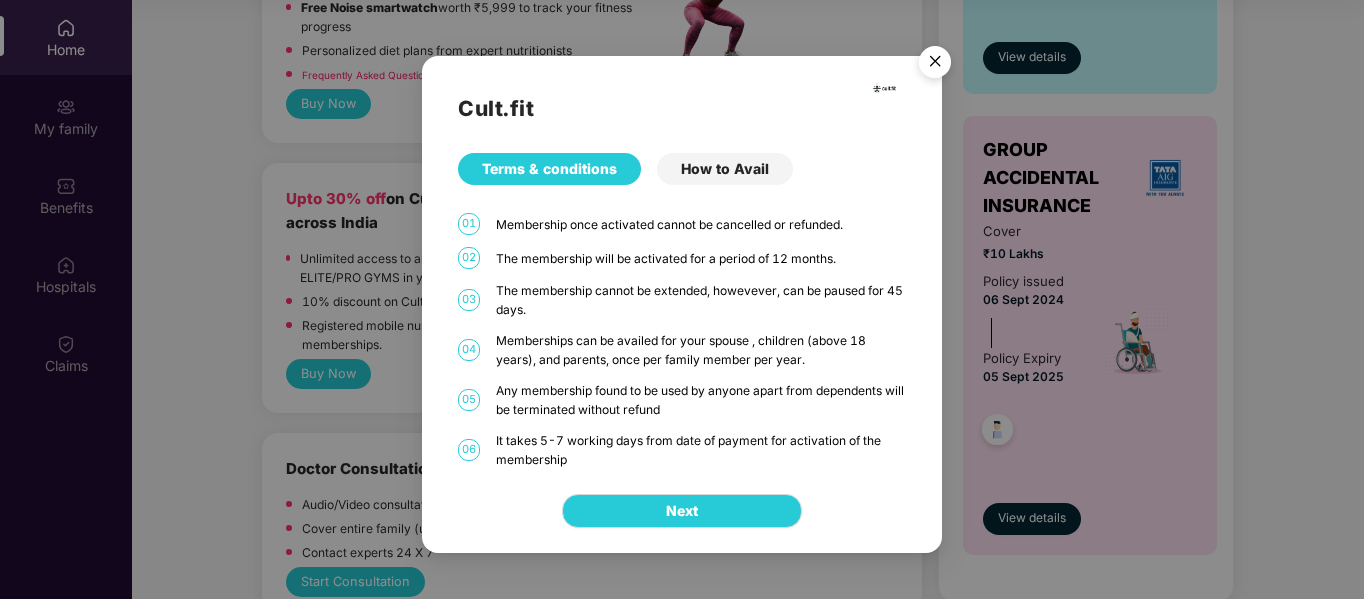 click on "Cult.fit Terms & conditions How to Avail 01 Membership once activated cannot be cancelled or refunded. 02 The membership will be activated for a period of 12 months. 03 The membership cannot be extended, howevever, can be paused for 45 days. 04 Memberships can be availed for your spouse , children (above 18 years), and parents, once per family member per year. 05 Any membership found to be used by anyone apart from dependents will be terminated without refund 06 It takes 5-7 working days from date of payment for activation of the membership" at bounding box center (682, 262) 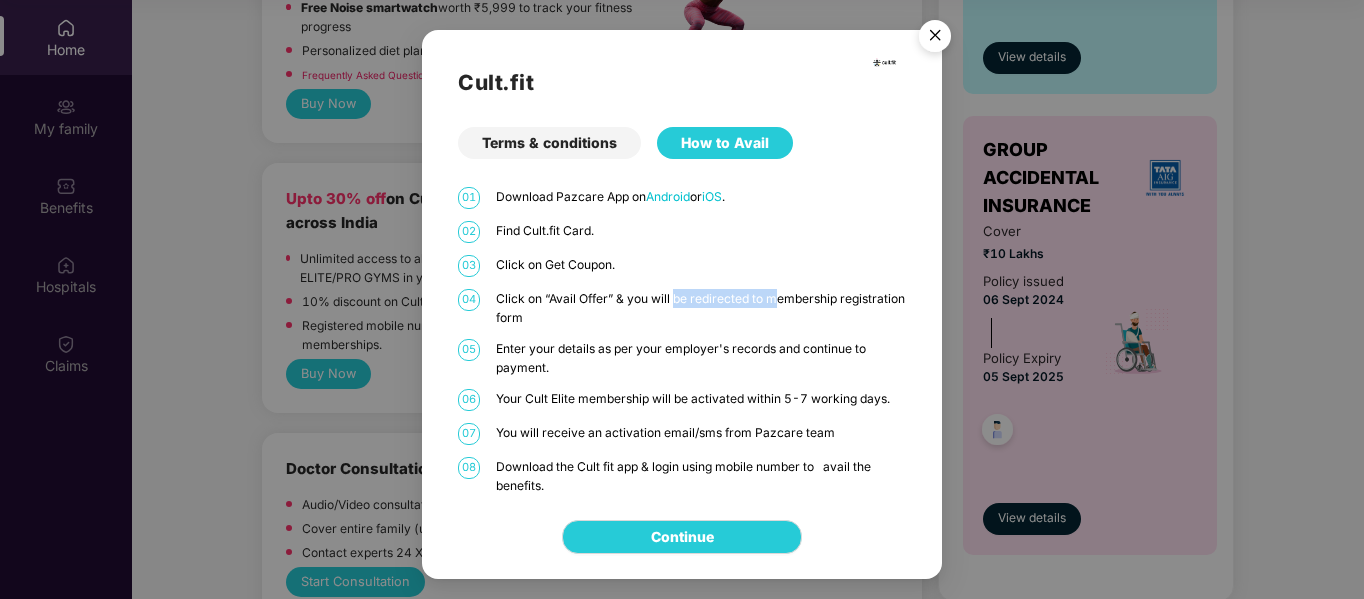 drag, startPoint x: 675, startPoint y: 306, endPoint x: 780, endPoint y: 286, distance: 106.887794 